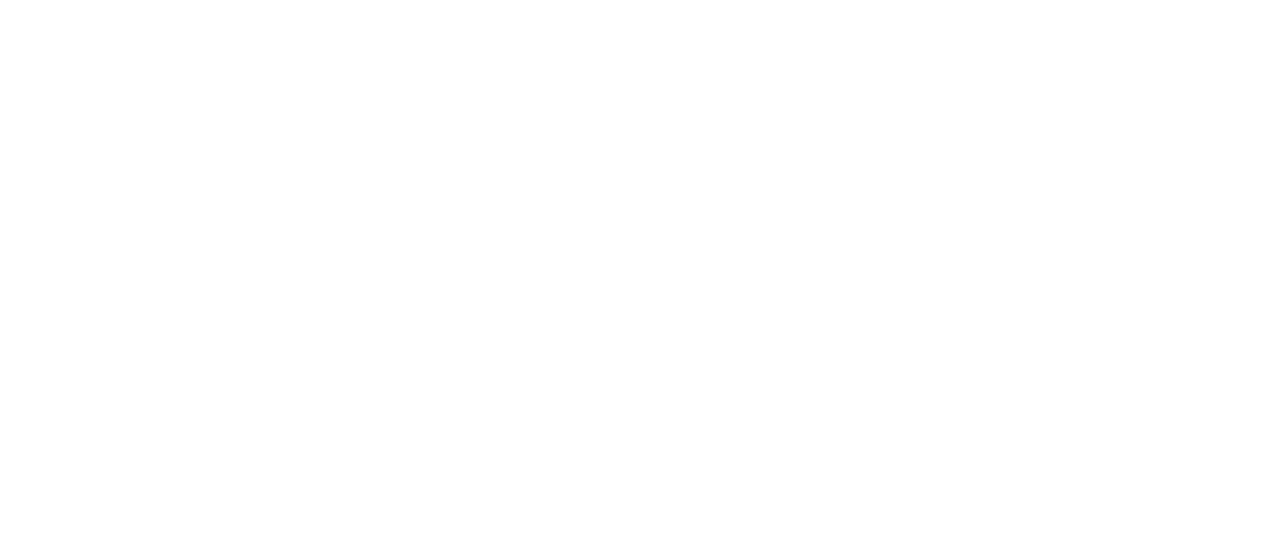 scroll, scrollTop: 0, scrollLeft: 0, axis: both 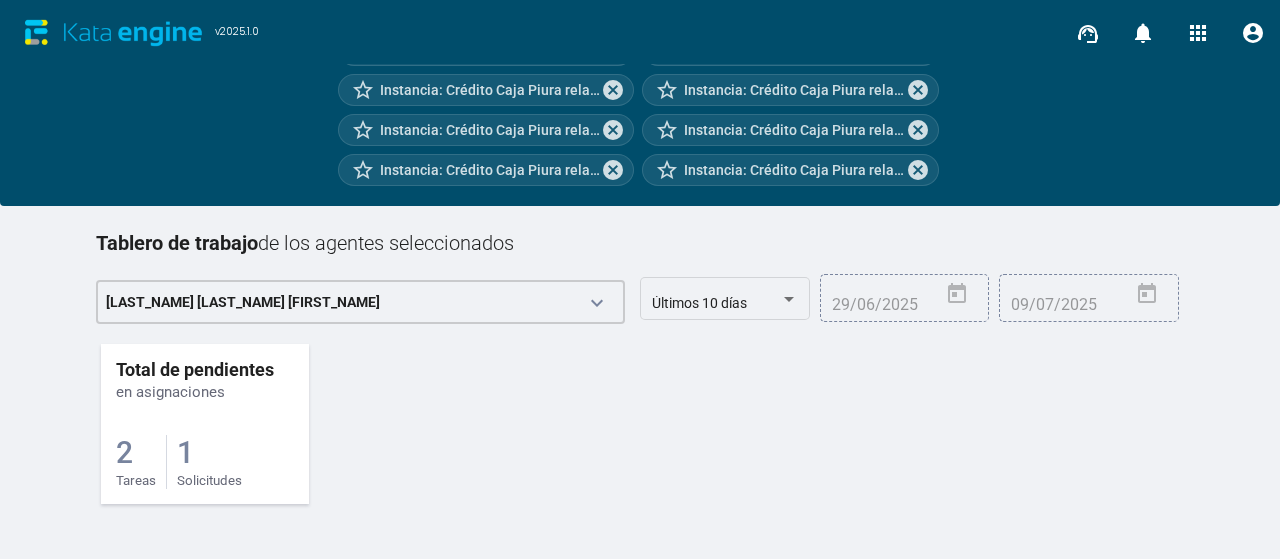click on "1 Solicitudes" at bounding box center [209, 462] 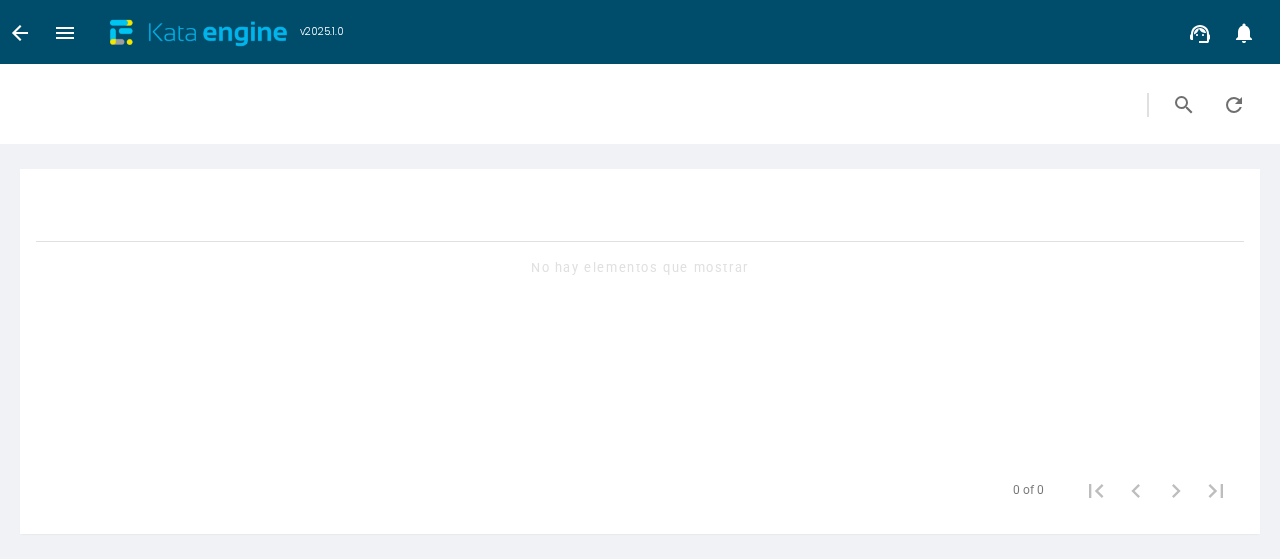 scroll, scrollTop: 0, scrollLeft: 0, axis: both 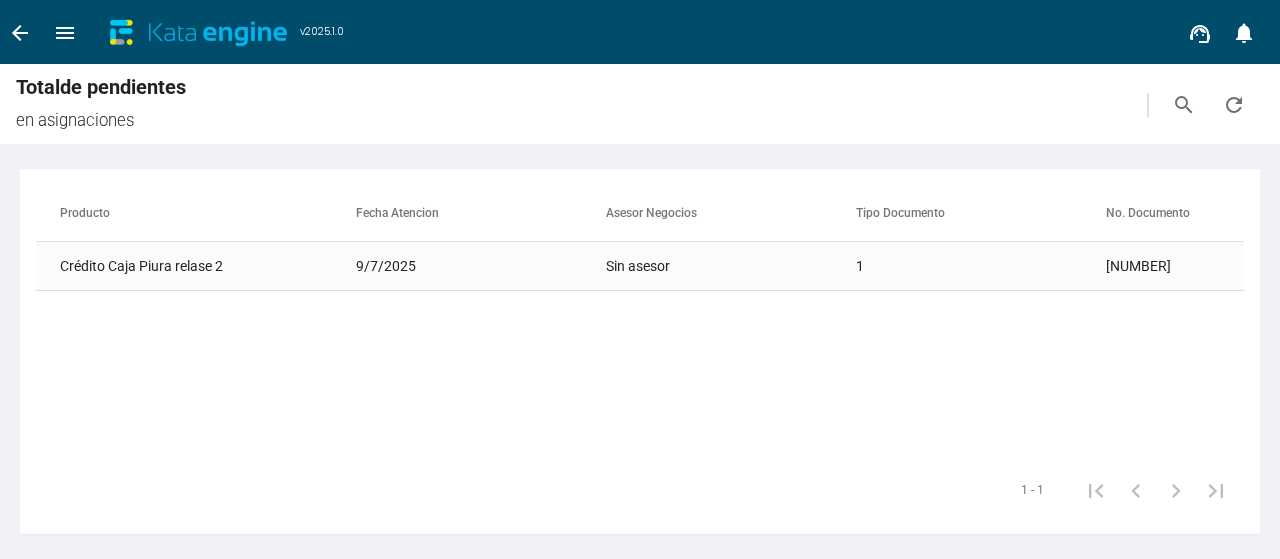 click on "9/7/2025" at bounding box center (481, 266) 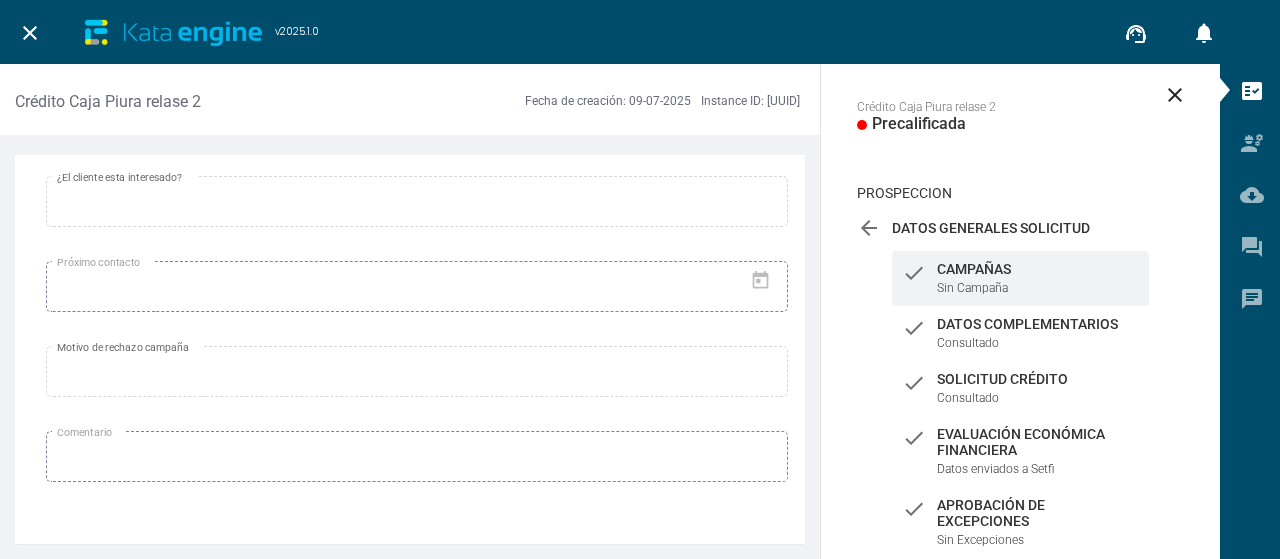 scroll, scrollTop: 1627, scrollLeft: 0, axis: vertical 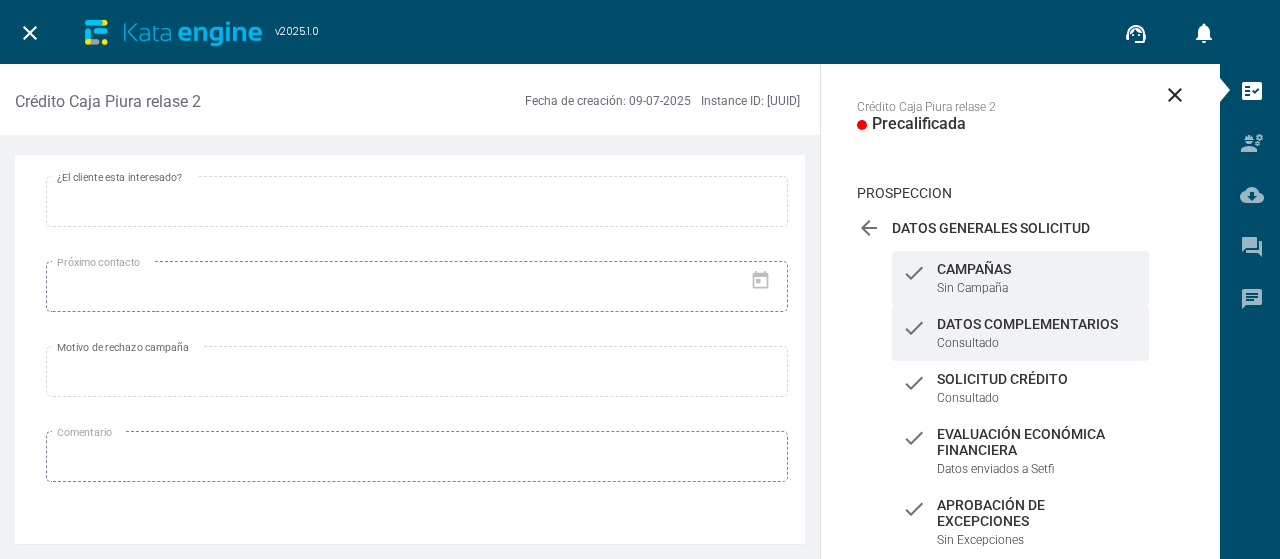 click on "check Datos Complementarios Consultado" at bounding box center [1020, 278] 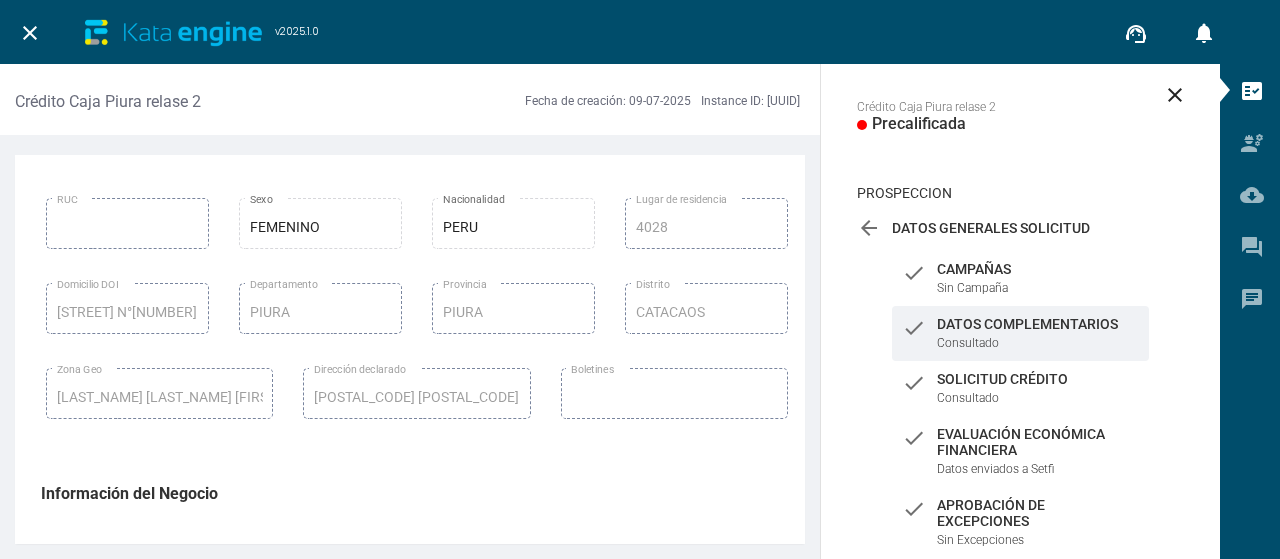 scroll, scrollTop: 100, scrollLeft: 0, axis: vertical 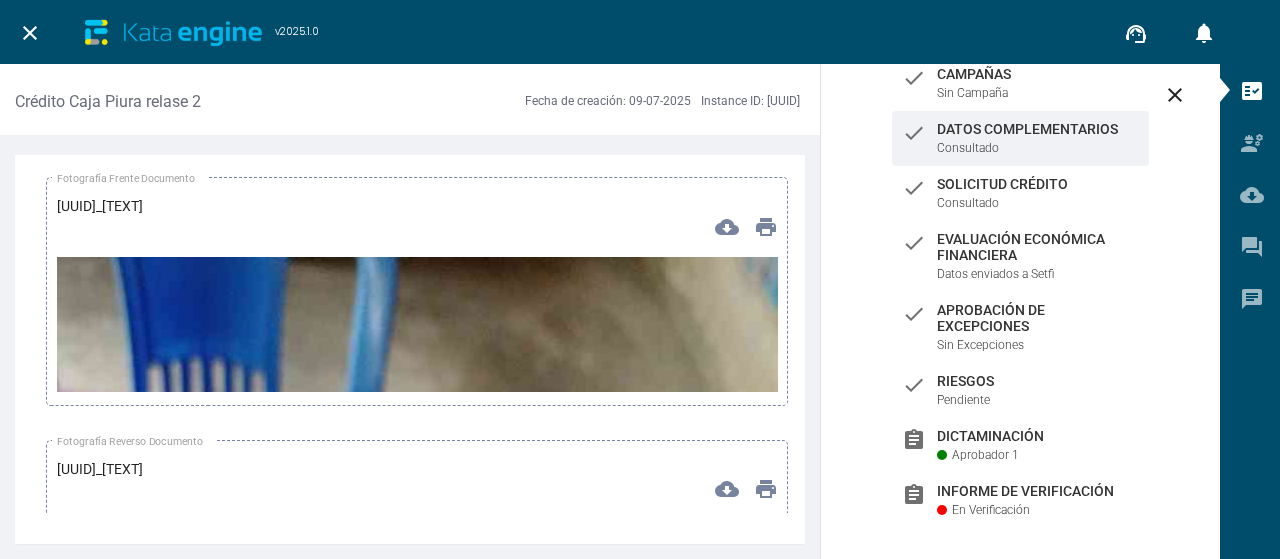 click at bounding box center (417, 898) 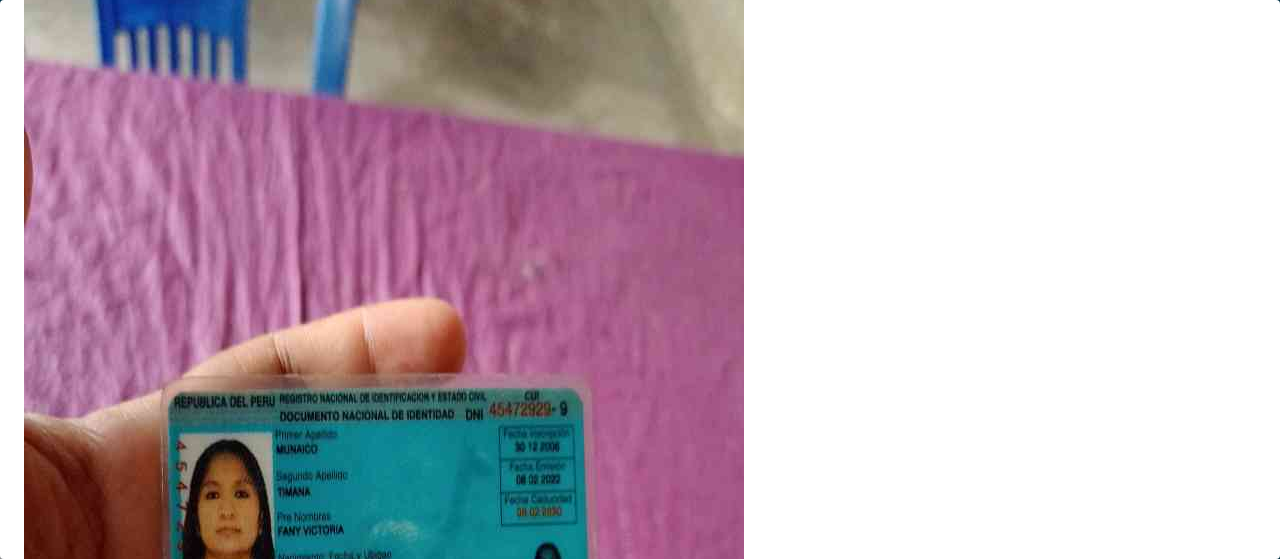 scroll, scrollTop: 0, scrollLeft: 0, axis: both 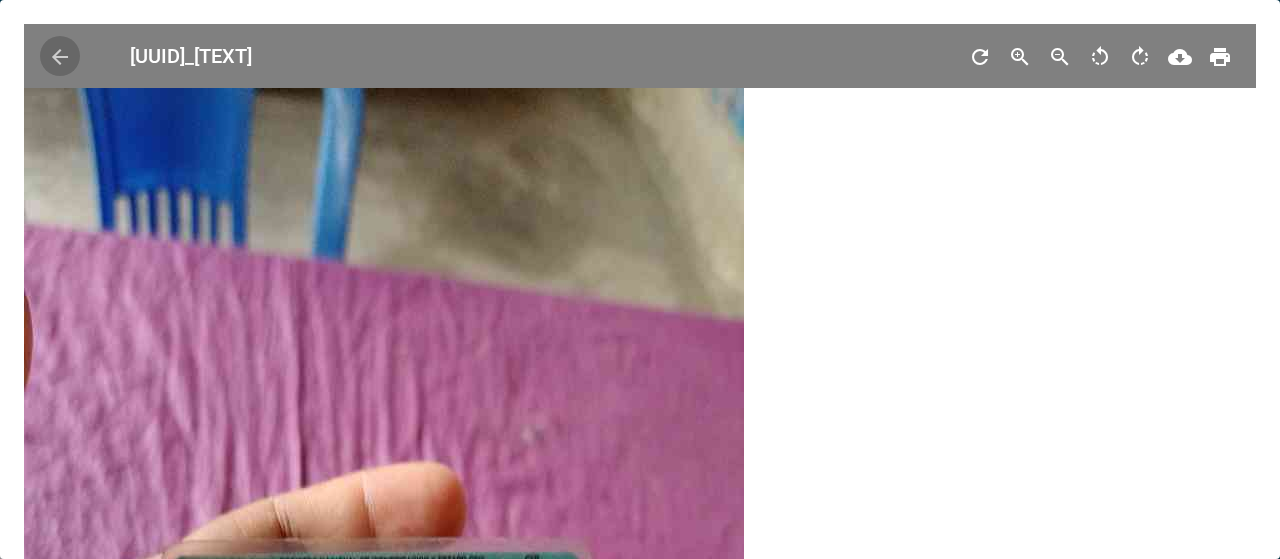 click on "arrow_back" at bounding box center (60, 57) 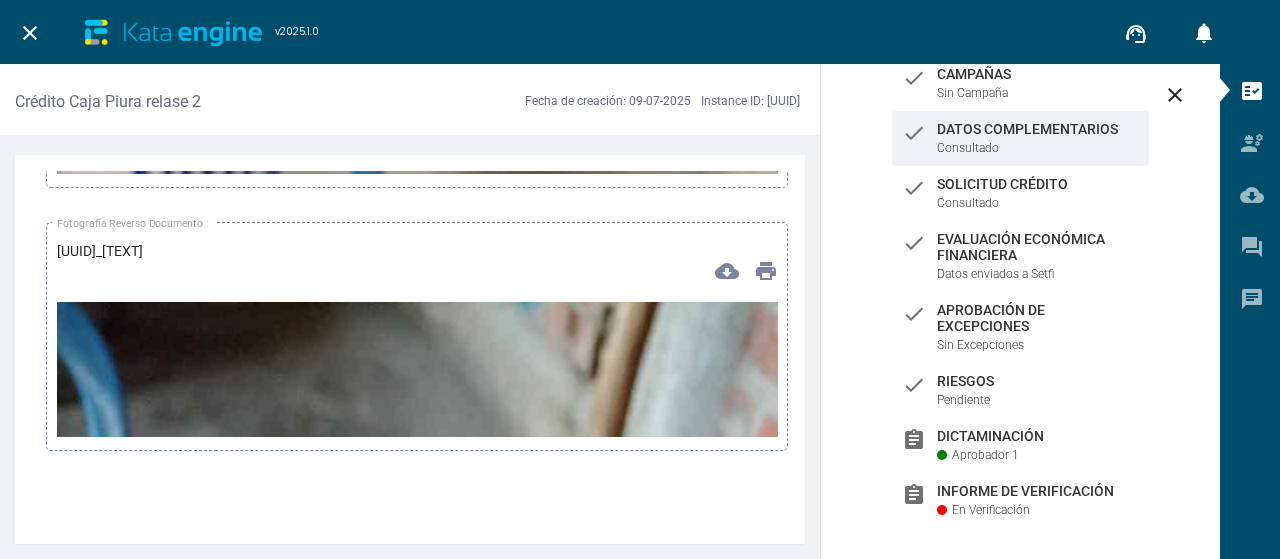 scroll, scrollTop: 6100, scrollLeft: 0, axis: vertical 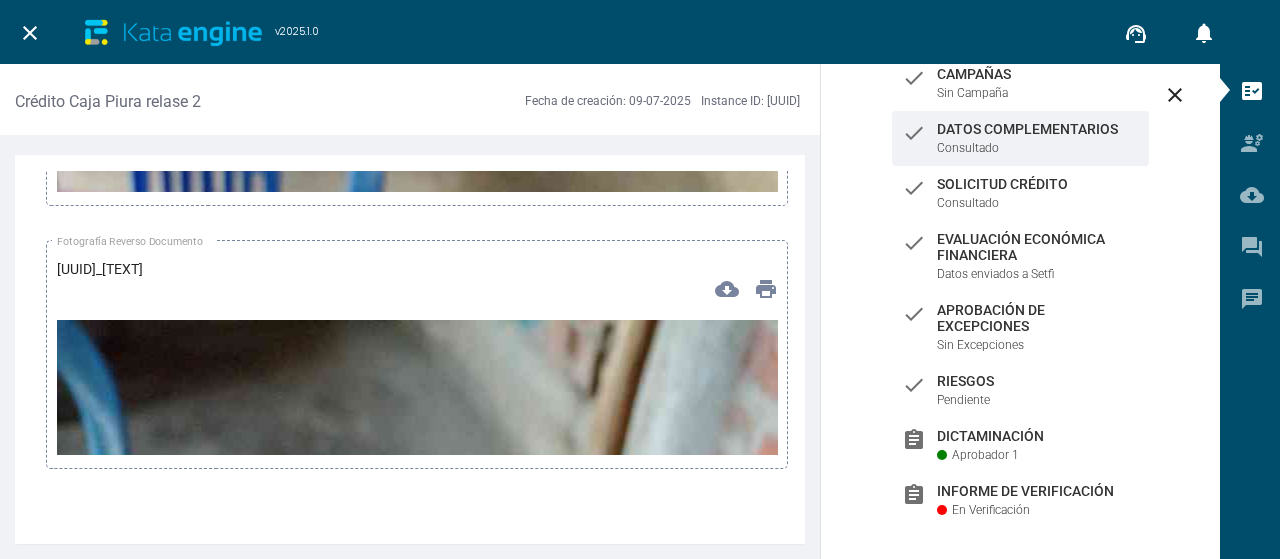 click at bounding box center (417, 961) 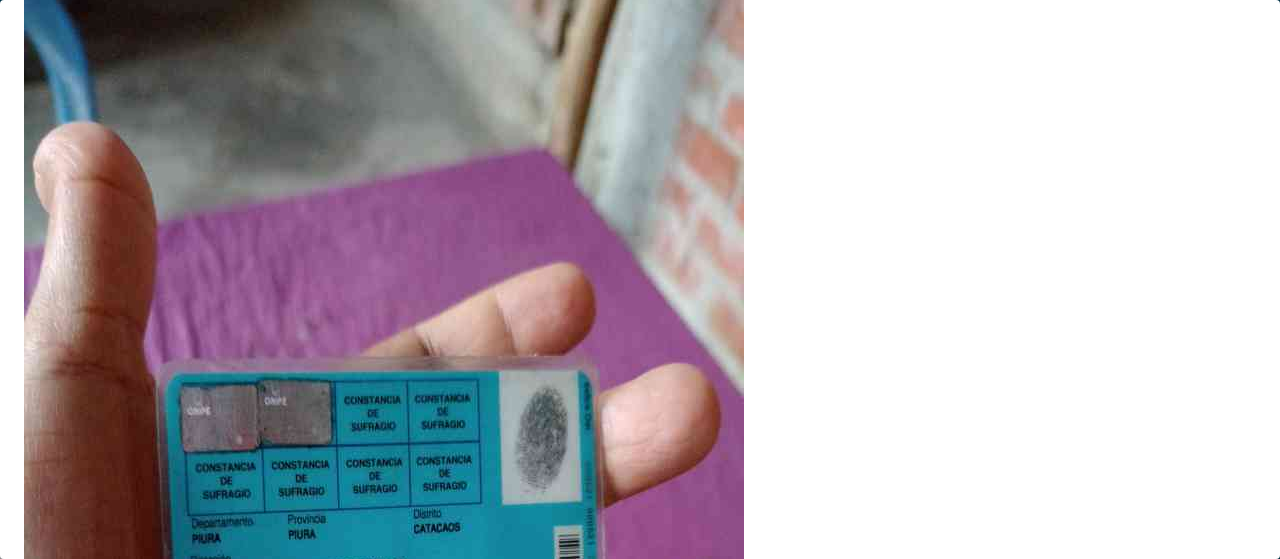 scroll, scrollTop: 0, scrollLeft: 0, axis: both 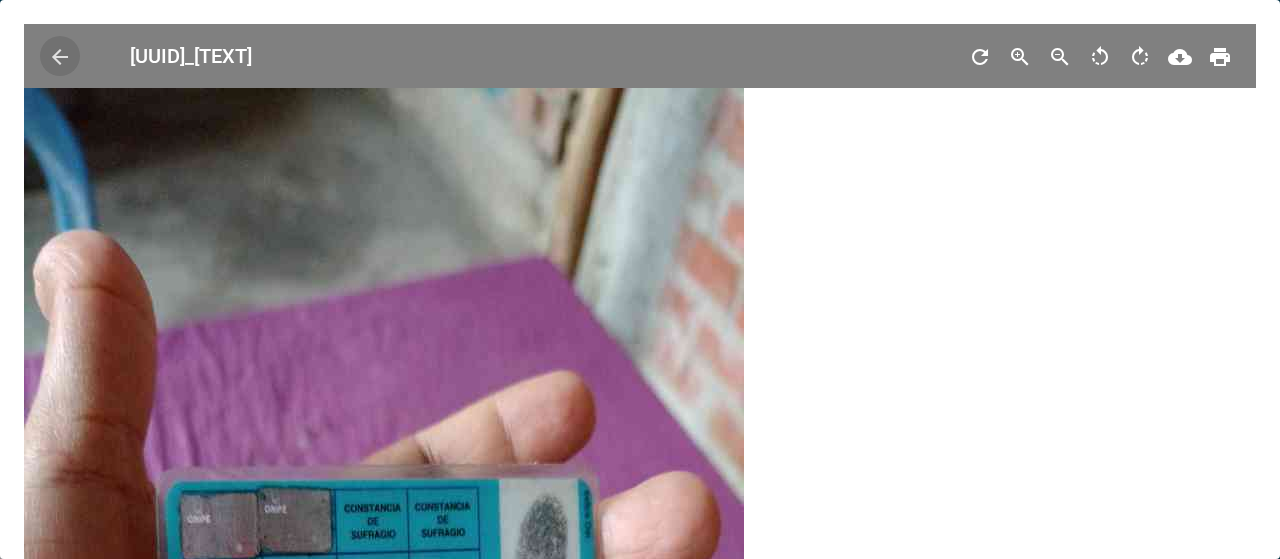 click on "arrow_back" at bounding box center [60, 57] 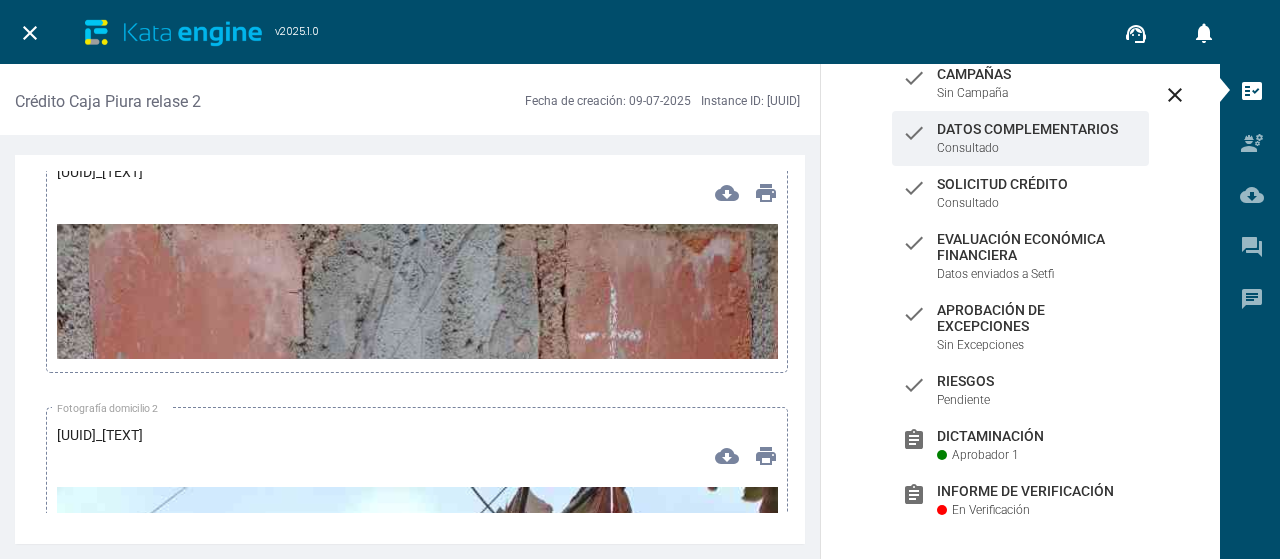 scroll, scrollTop: 8200, scrollLeft: 0, axis: vertical 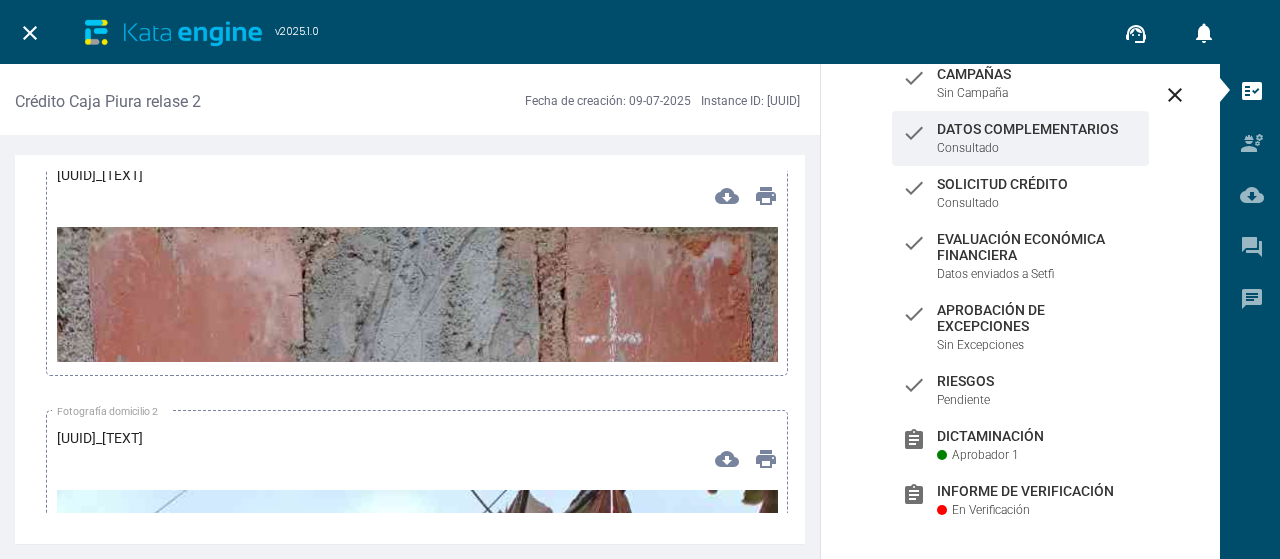 click at bounding box center (417, 868) 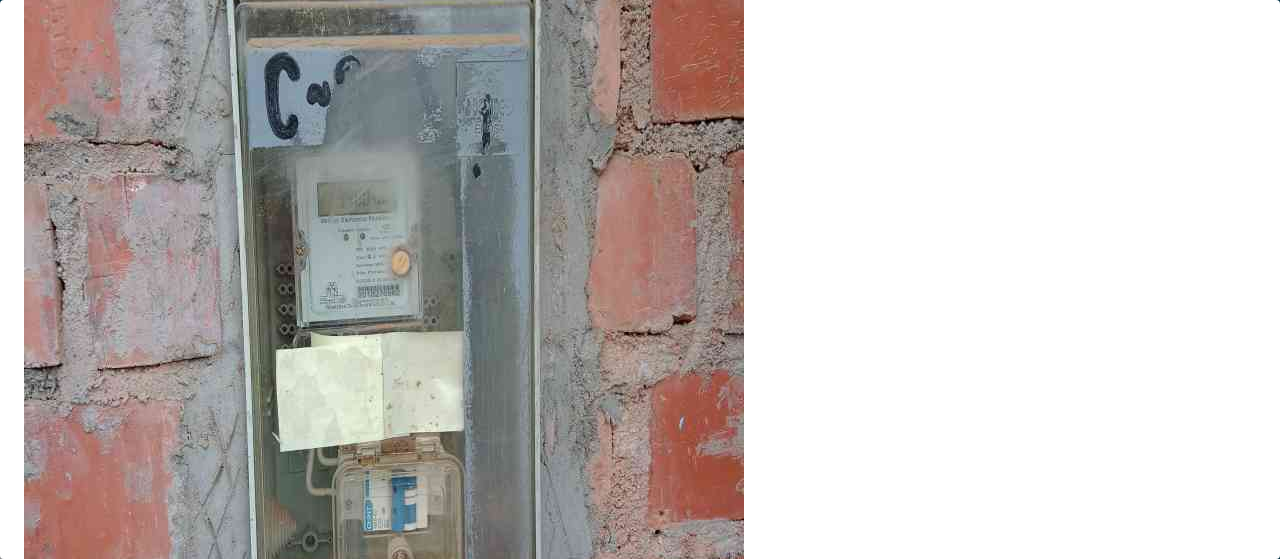scroll, scrollTop: 0, scrollLeft: 0, axis: both 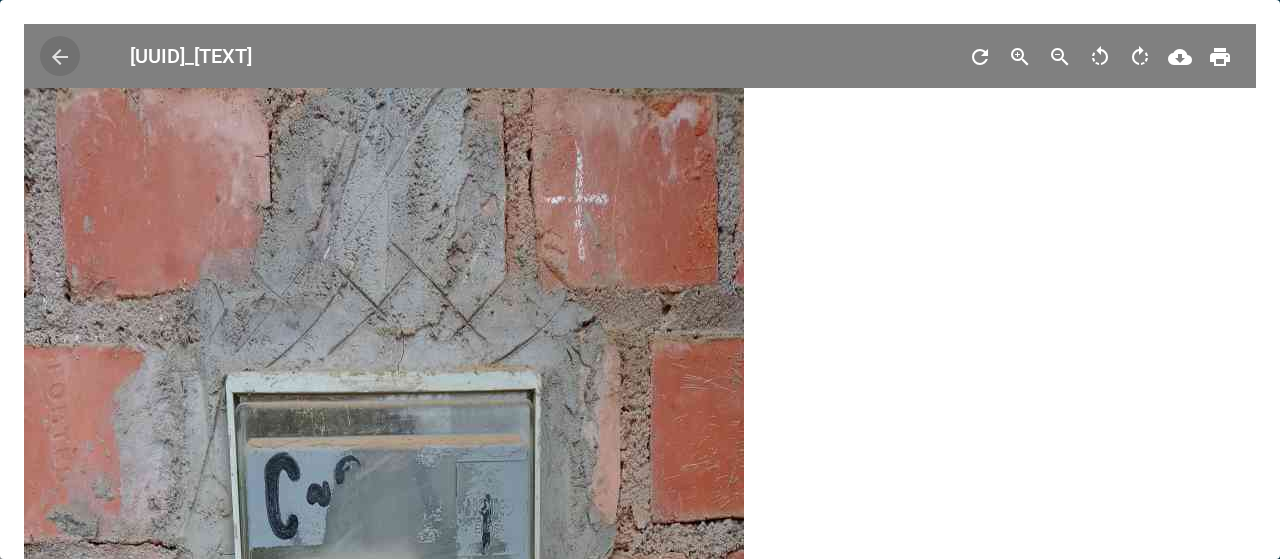 click on "arrow_back" at bounding box center (60, 57) 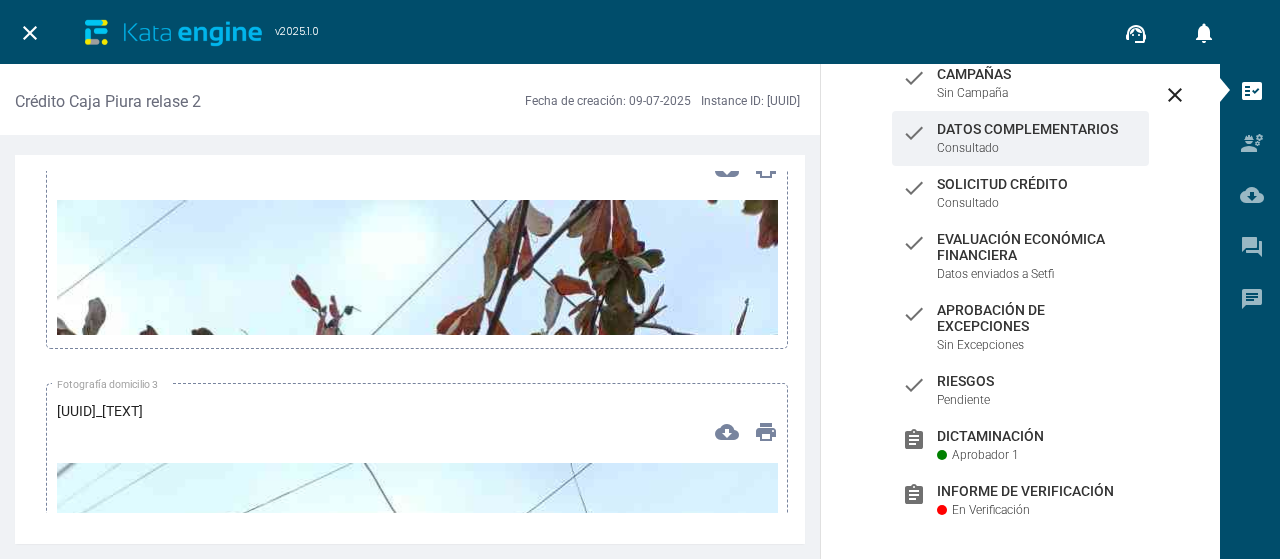 scroll, scrollTop: 8500, scrollLeft: 0, axis: vertical 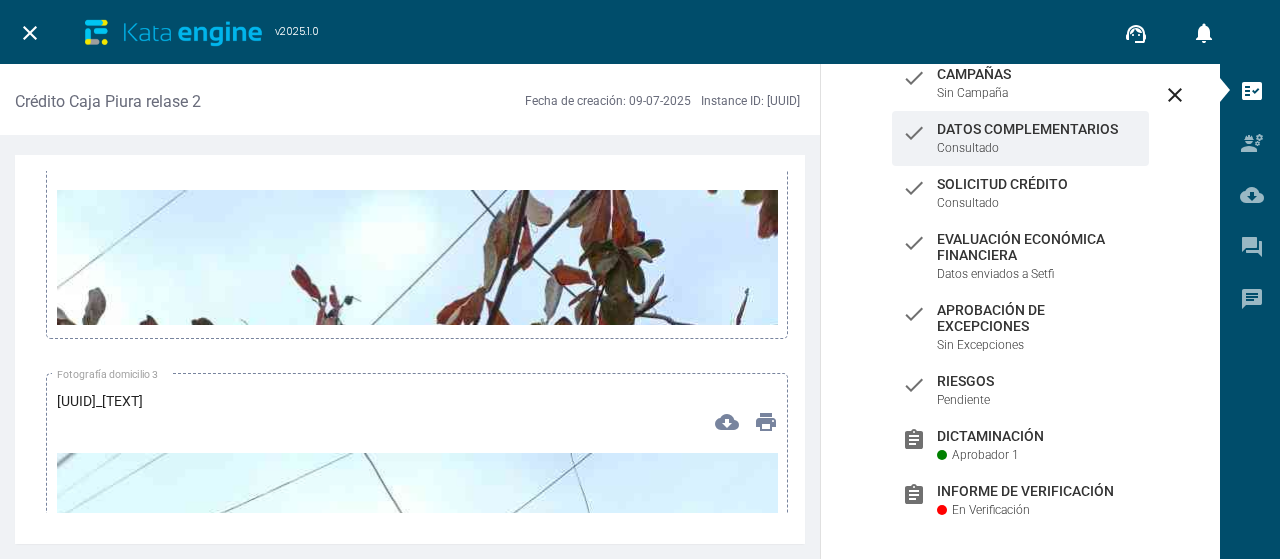 click at bounding box center (417, 831) 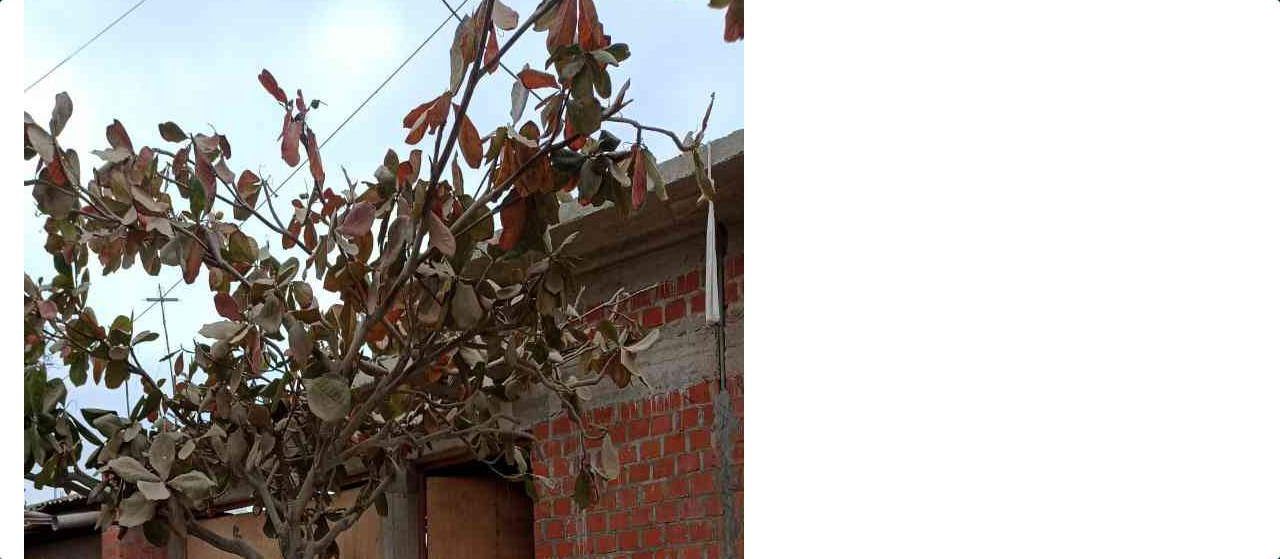 scroll, scrollTop: 0, scrollLeft: 0, axis: both 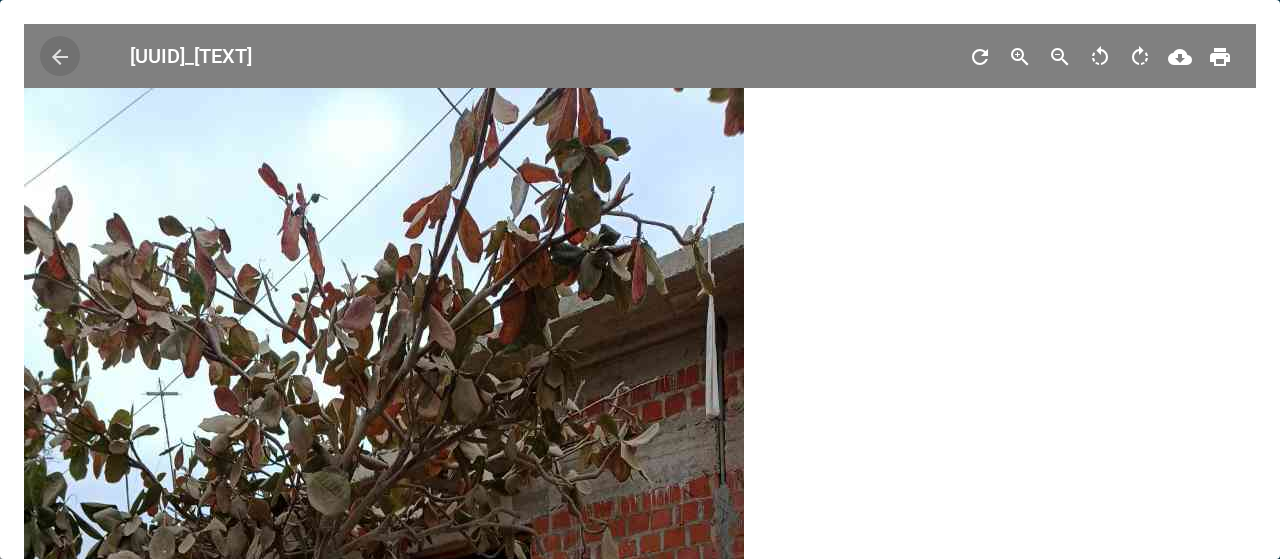 click on "arrow_back" at bounding box center (60, 57) 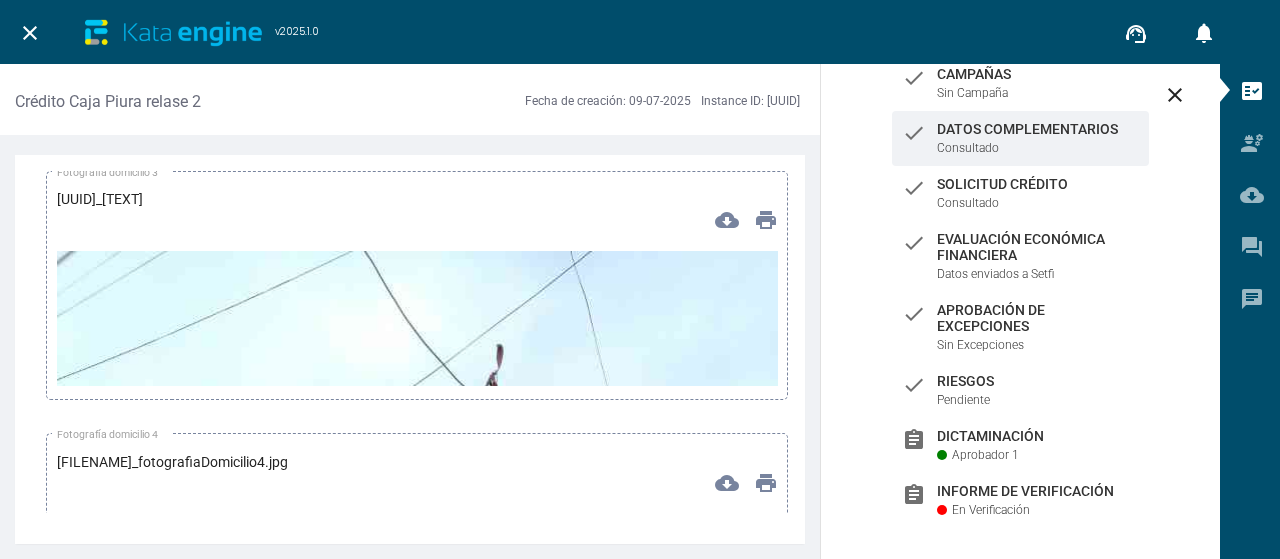 scroll, scrollTop: 8700, scrollLeft: 0, axis: vertical 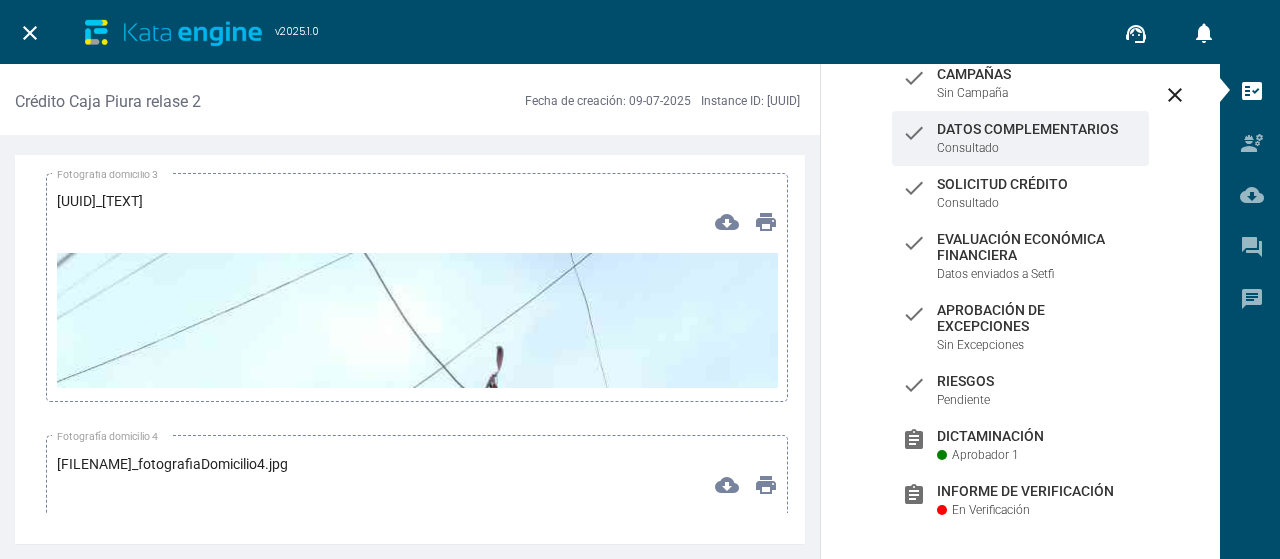 click at bounding box center (417, 894) 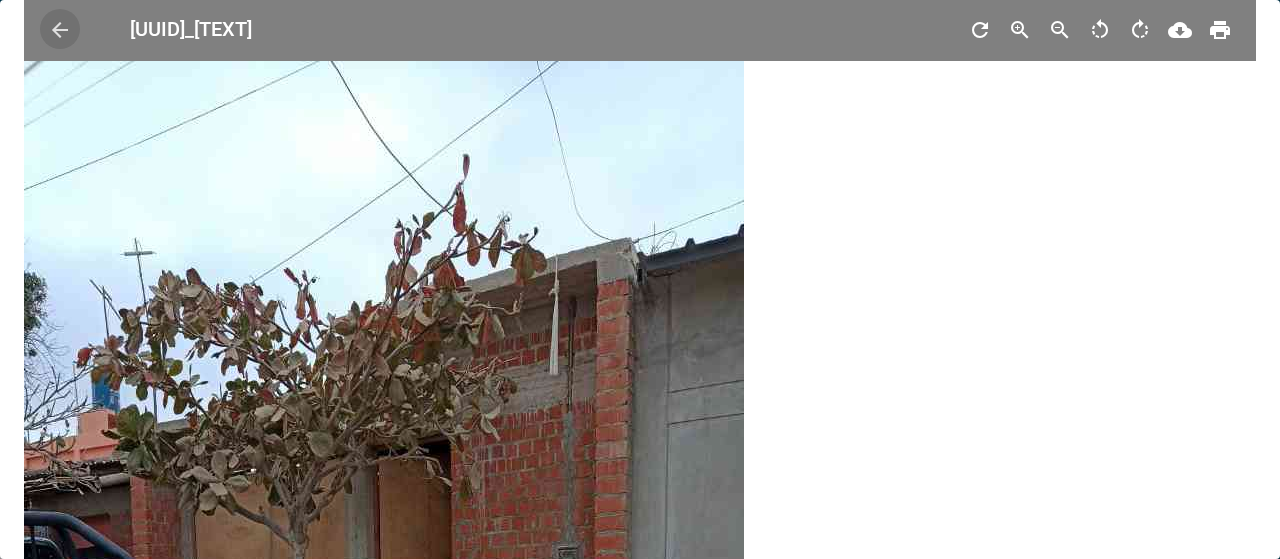 scroll, scrollTop: 0, scrollLeft: 0, axis: both 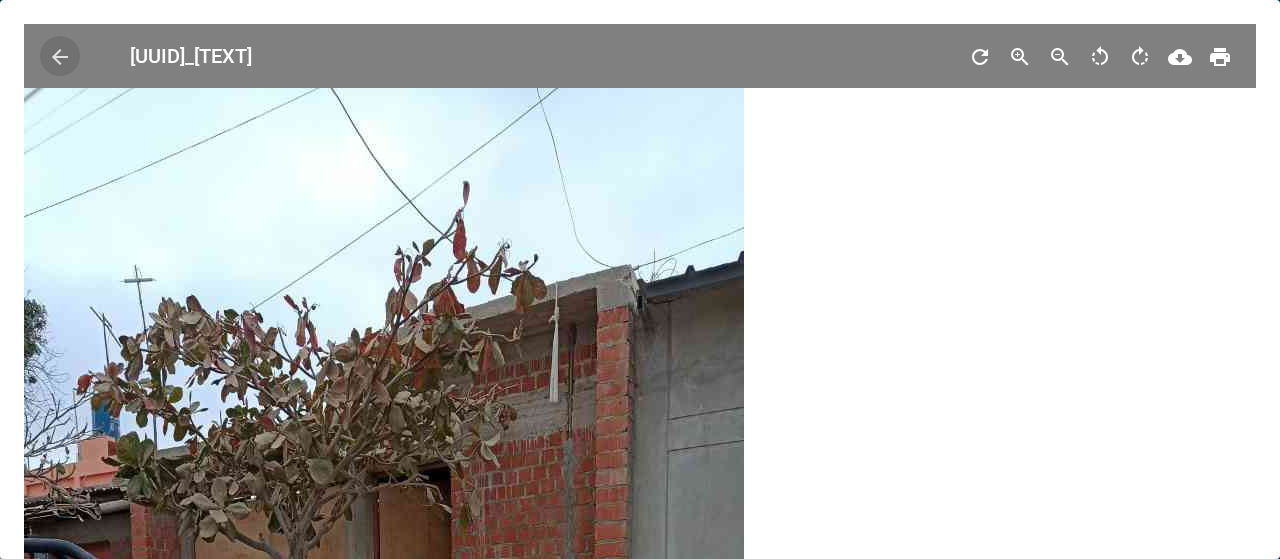 click on "arrow_back" at bounding box center (60, 57) 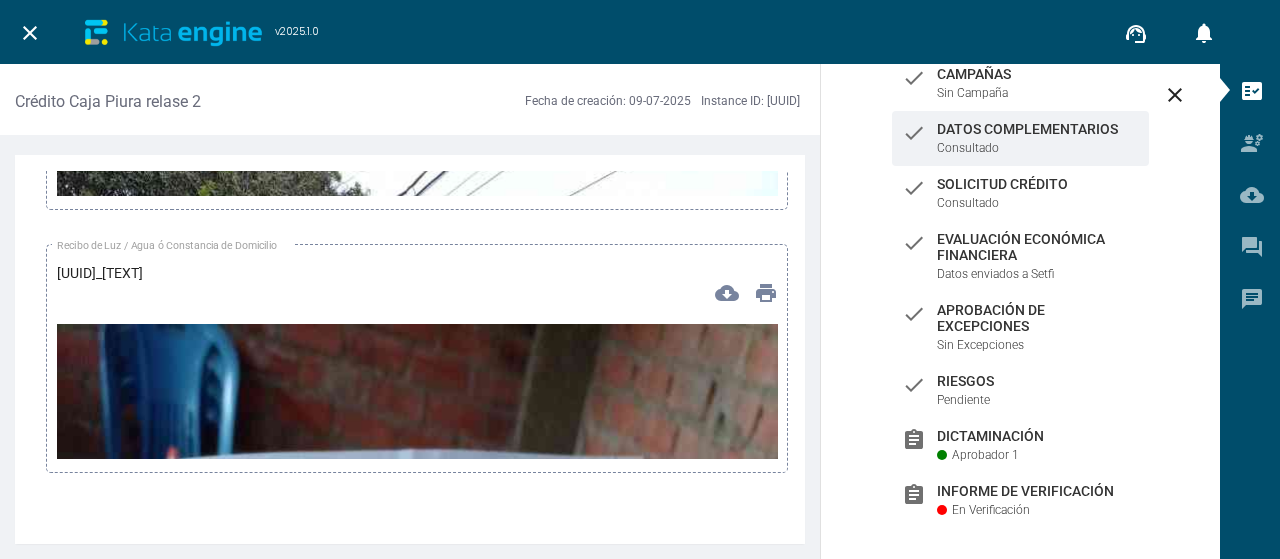 scroll, scrollTop: 9200, scrollLeft: 0, axis: vertical 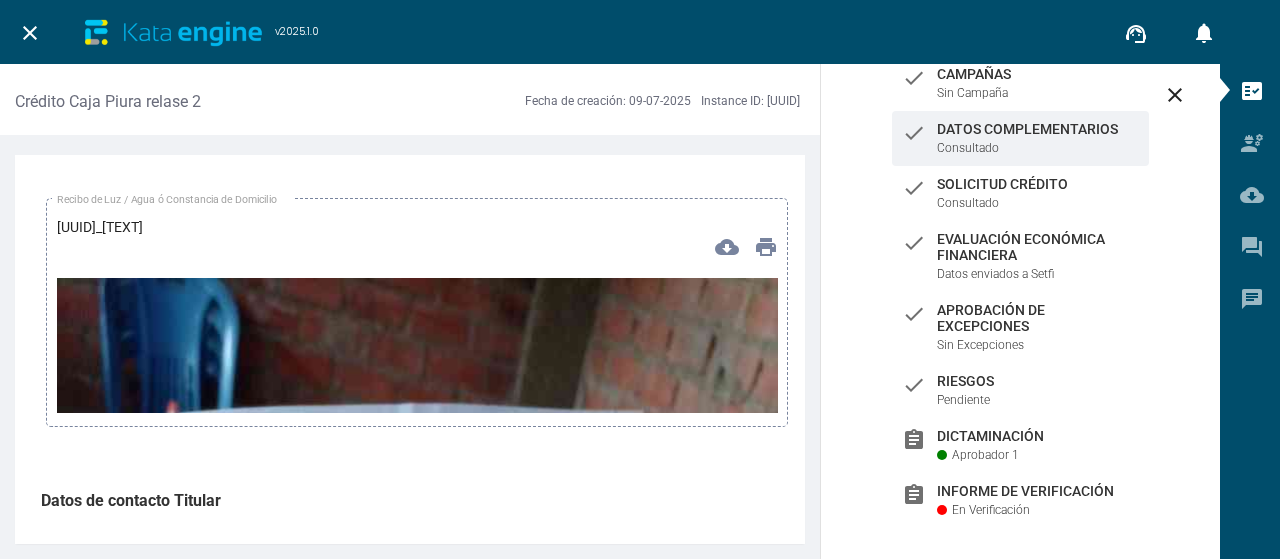 click at bounding box center (417, 919) 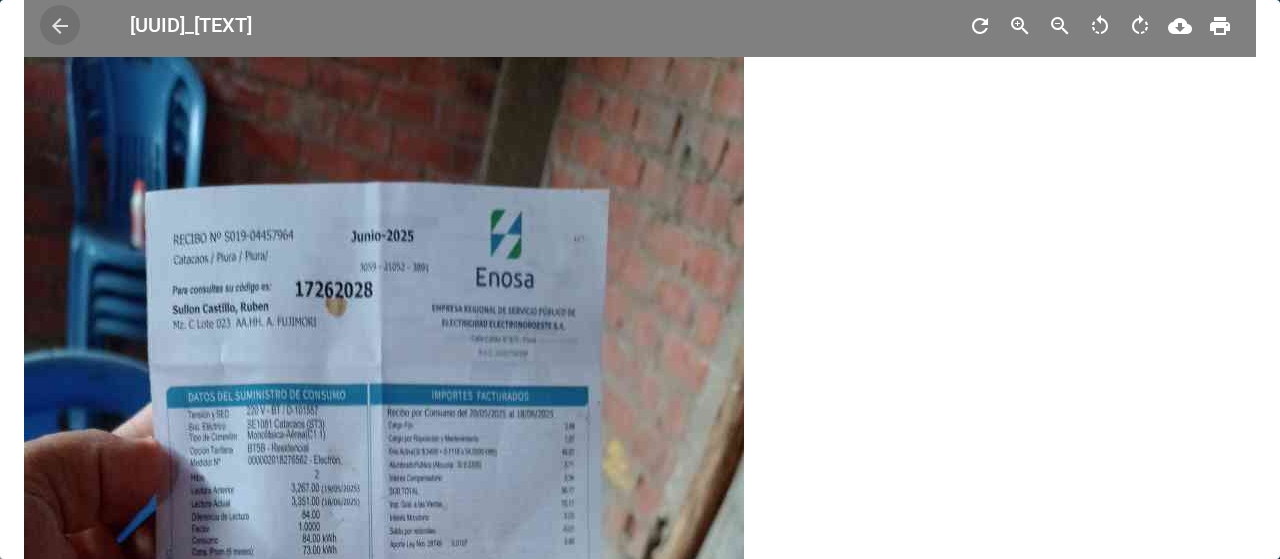 scroll, scrollTop: 0, scrollLeft: 0, axis: both 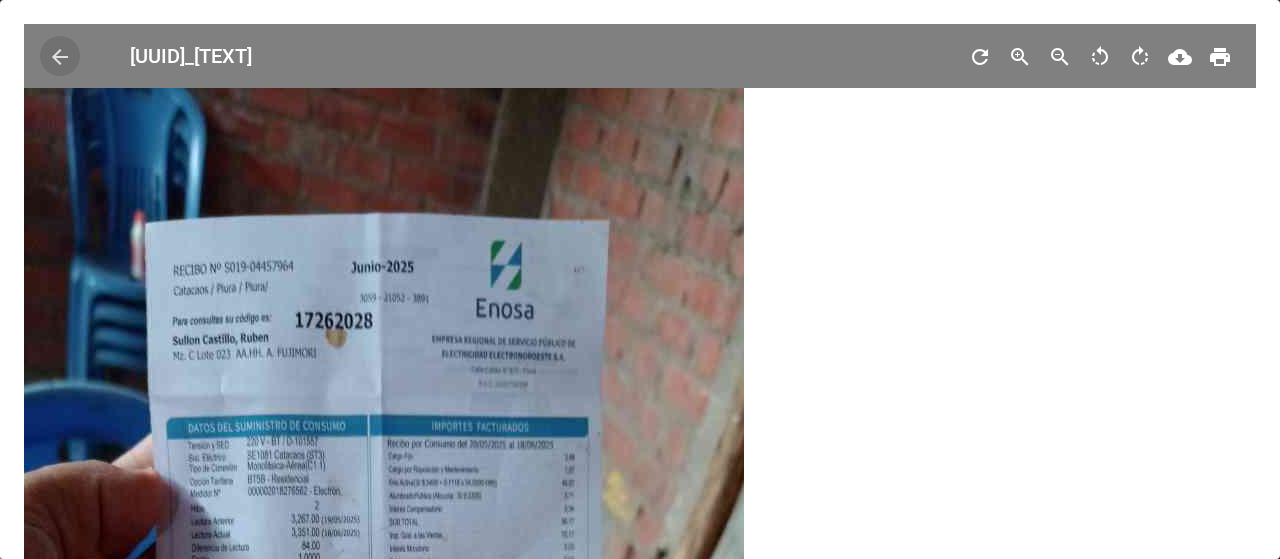 click on "arrow_back" at bounding box center [60, 57] 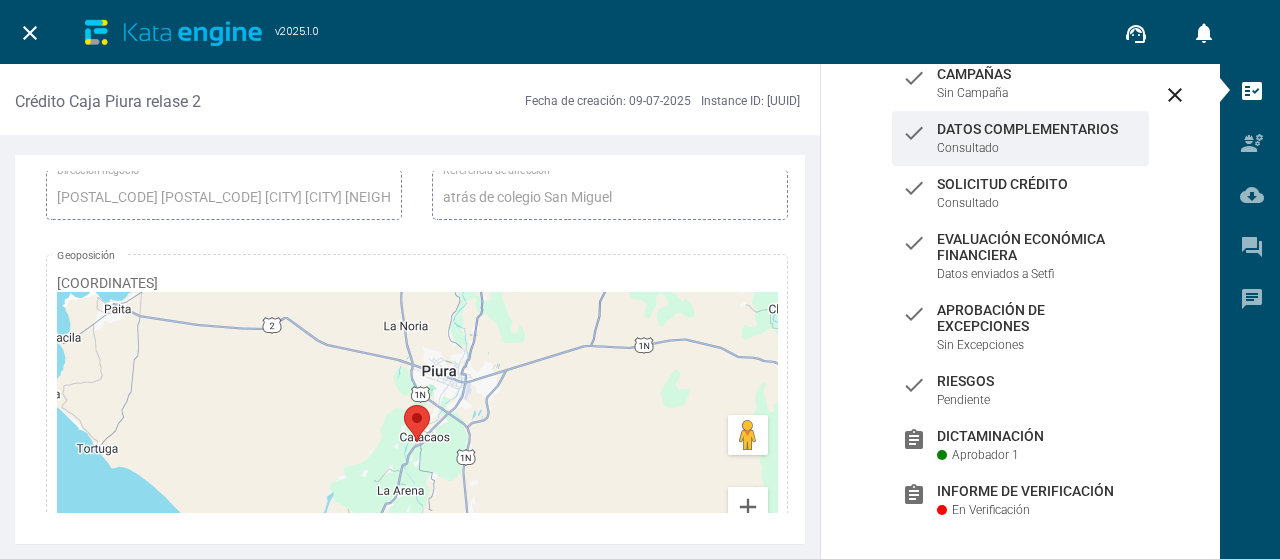 scroll, scrollTop: 13400, scrollLeft: 0, axis: vertical 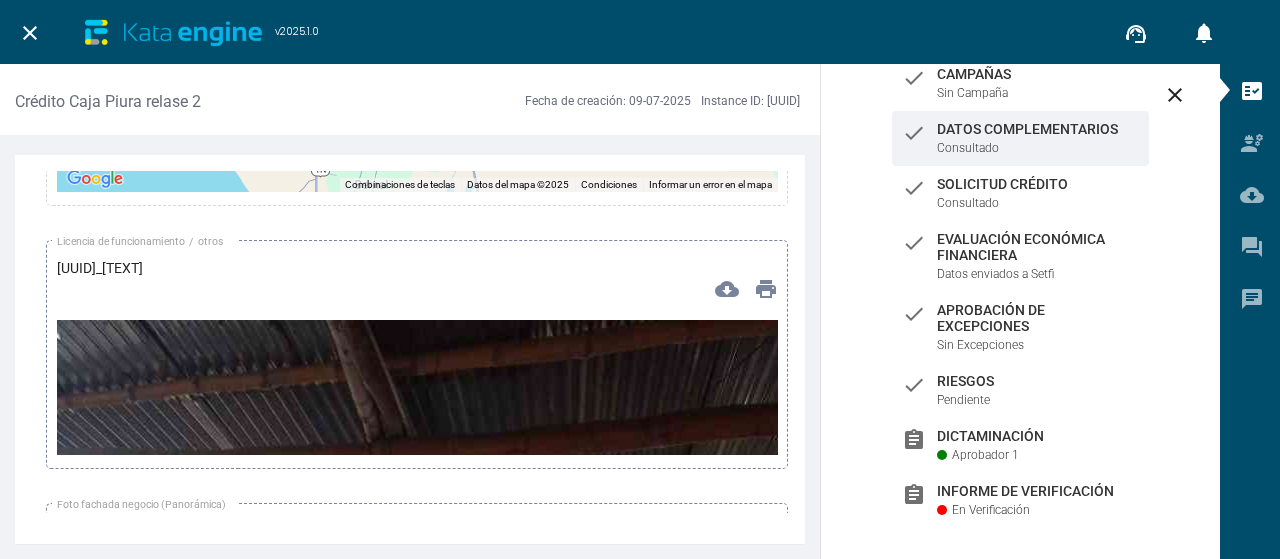 click at bounding box center (417, 961) 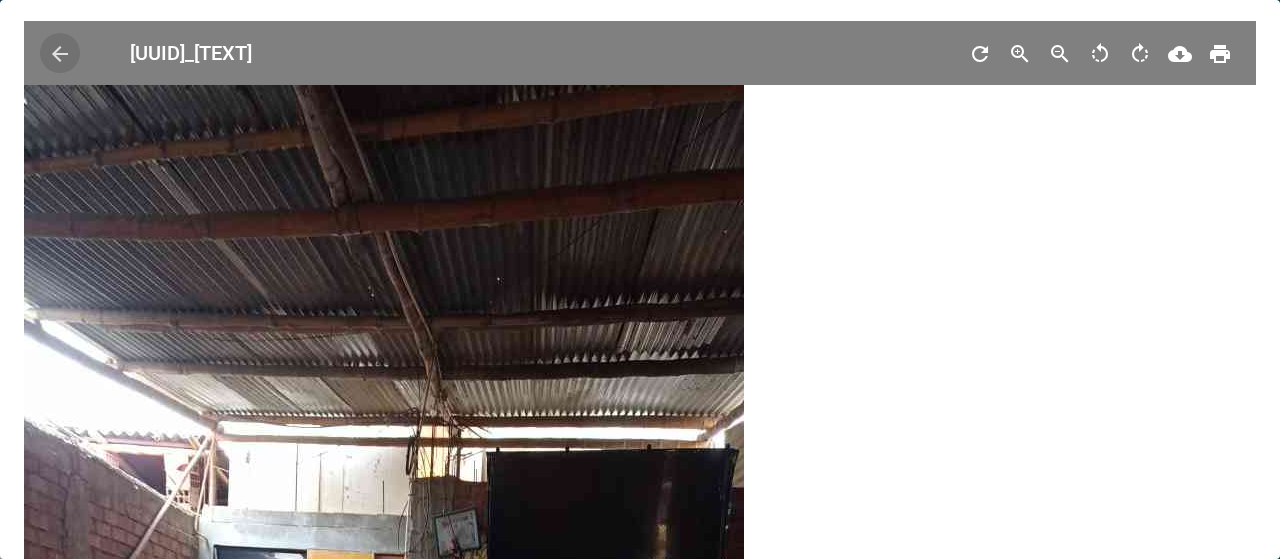scroll, scrollTop: 0, scrollLeft: 0, axis: both 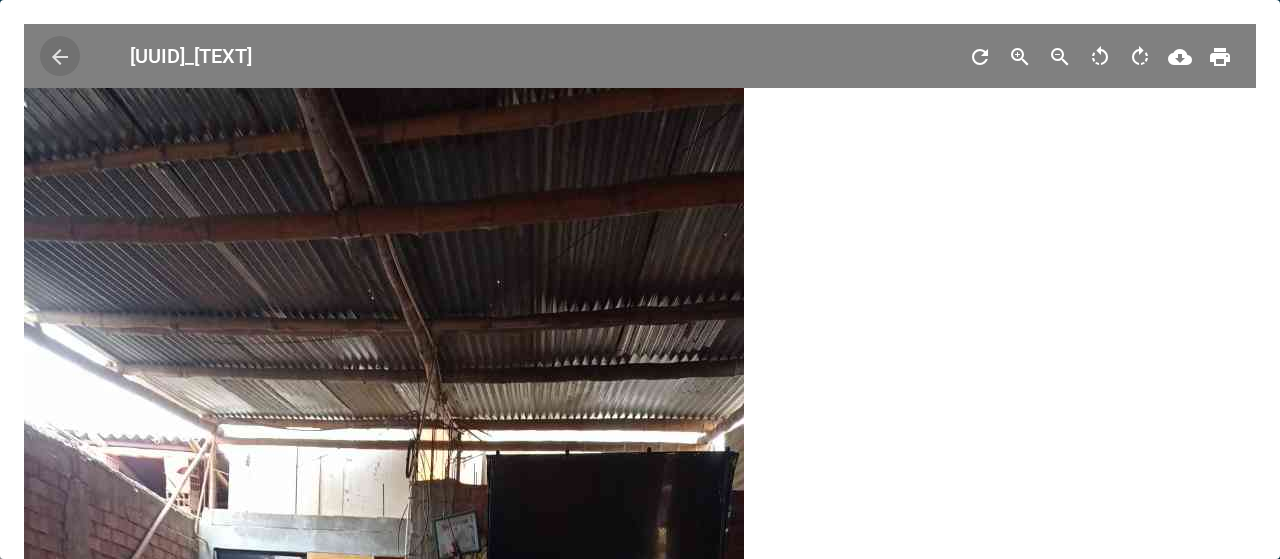 click on "arrow_back" at bounding box center [60, 57] 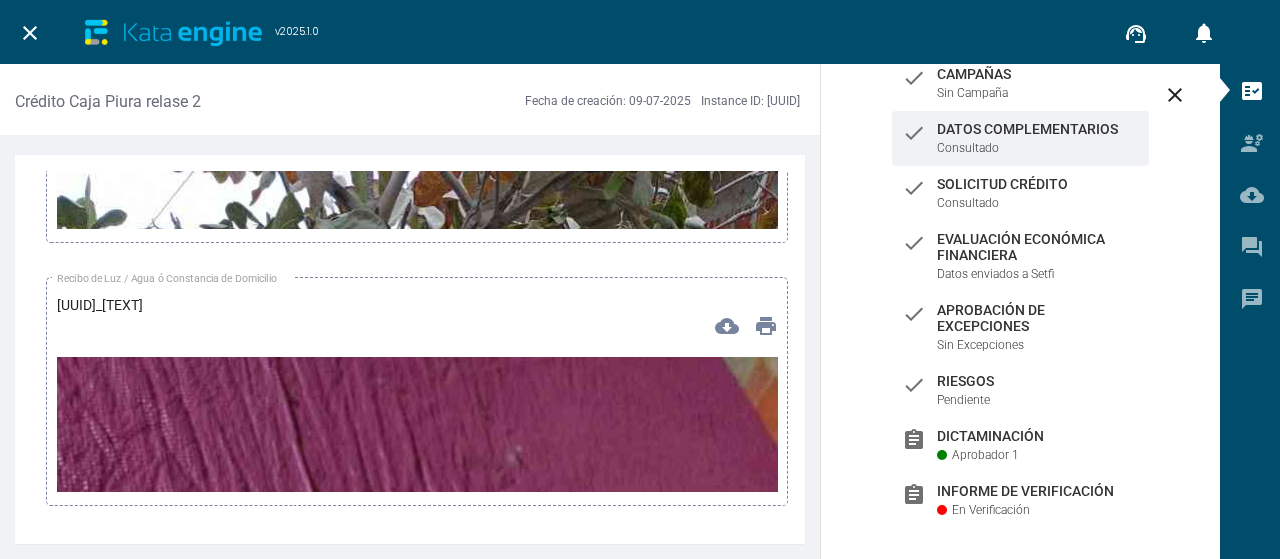 scroll, scrollTop: 13900, scrollLeft: 0, axis: vertical 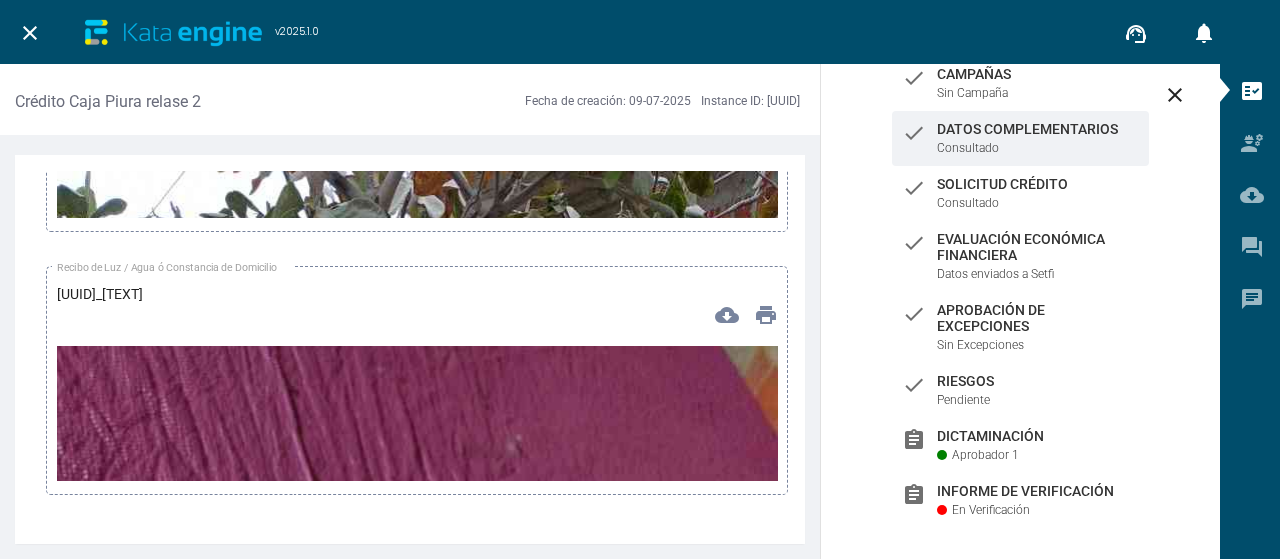 click at bounding box center (417, 724) 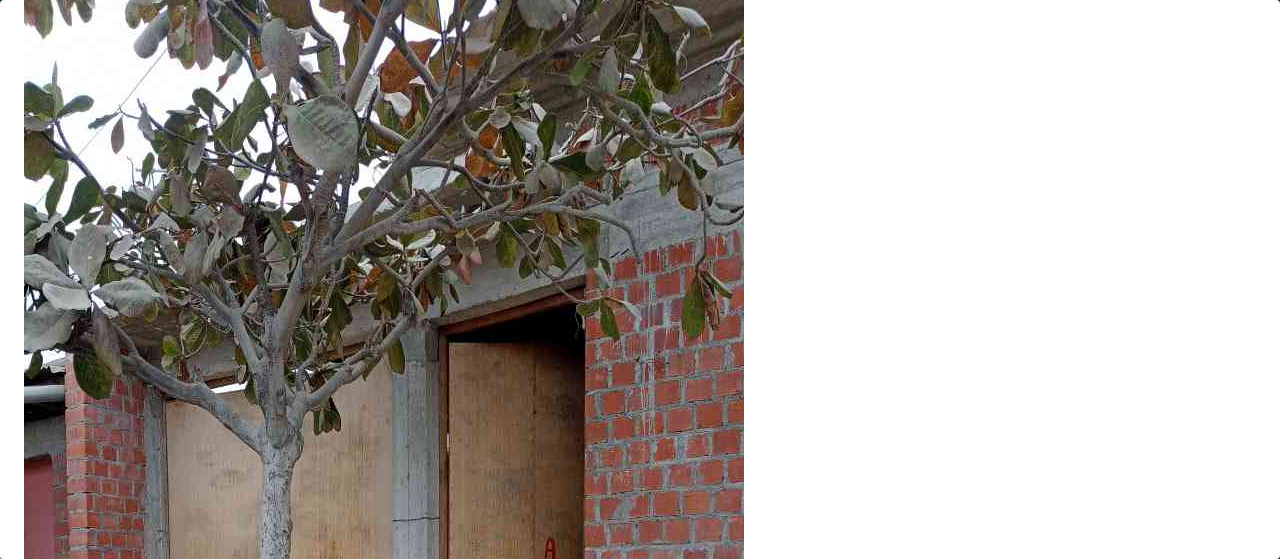 scroll, scrollTop: 0, scrollLeft: 0, axis: both 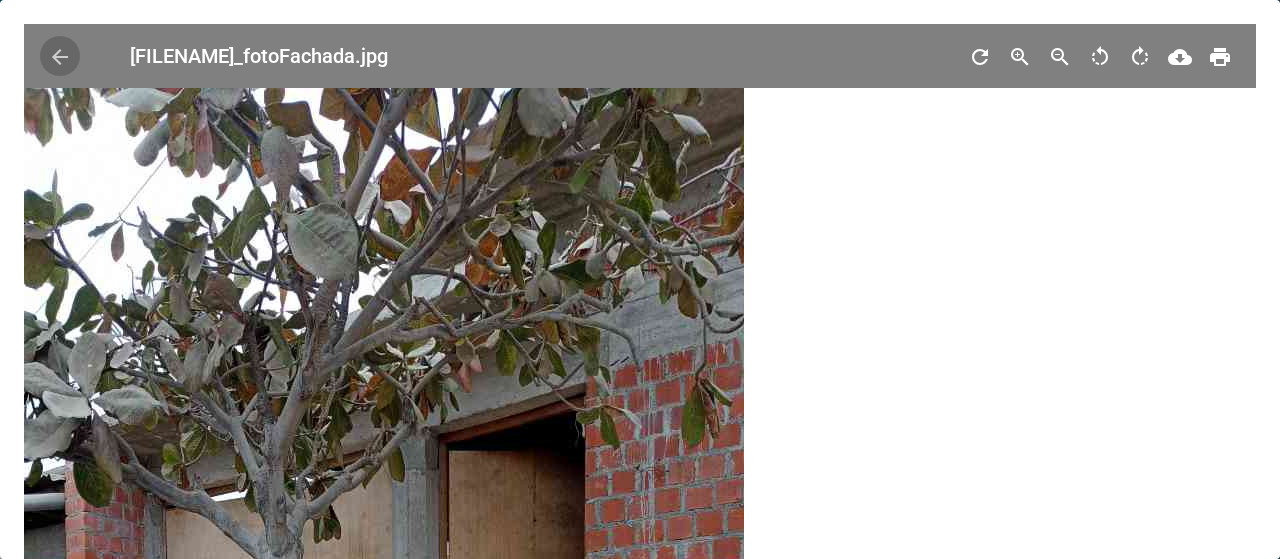 click on "arrow_back" at bounding box center [60, 57] 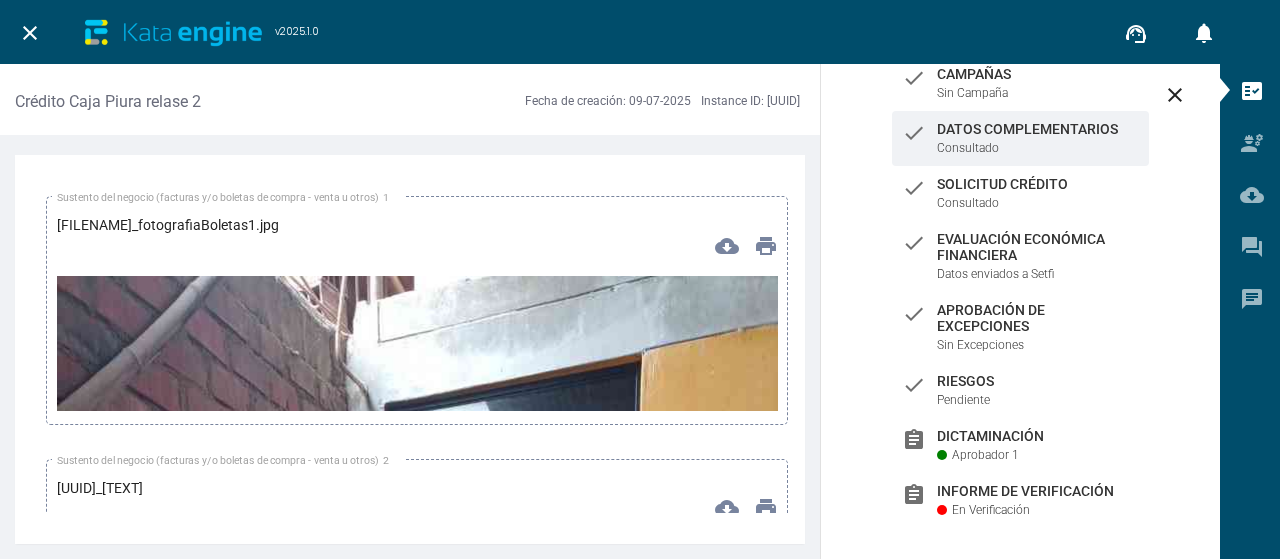 scroll, scrollTop: 14300, scrollLeft: 0, axis: vertical 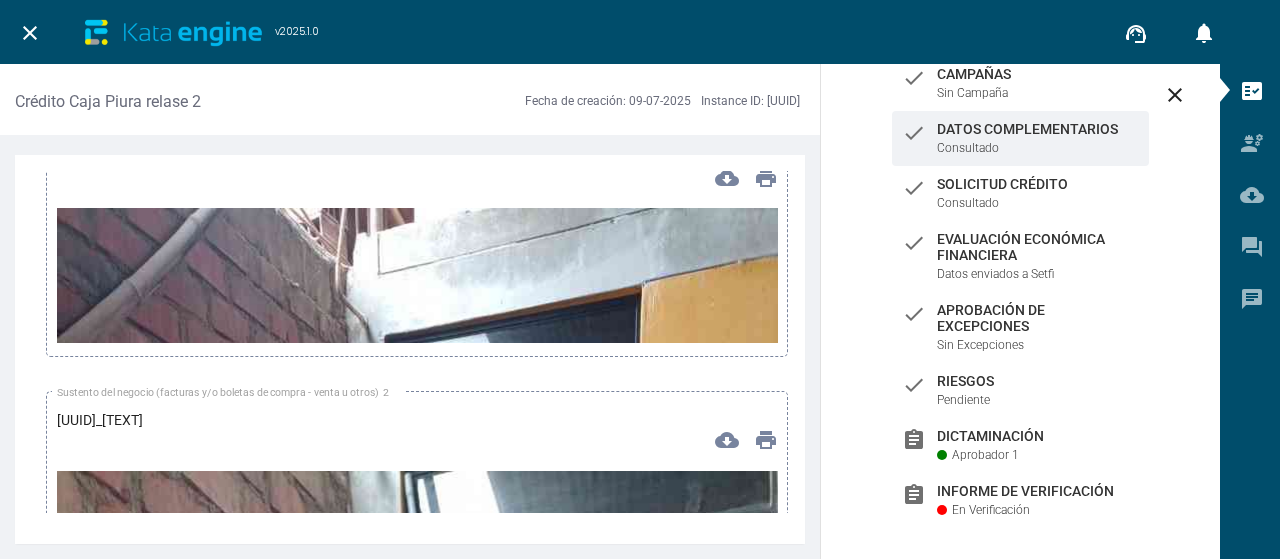click at bounding box center [417, 849] 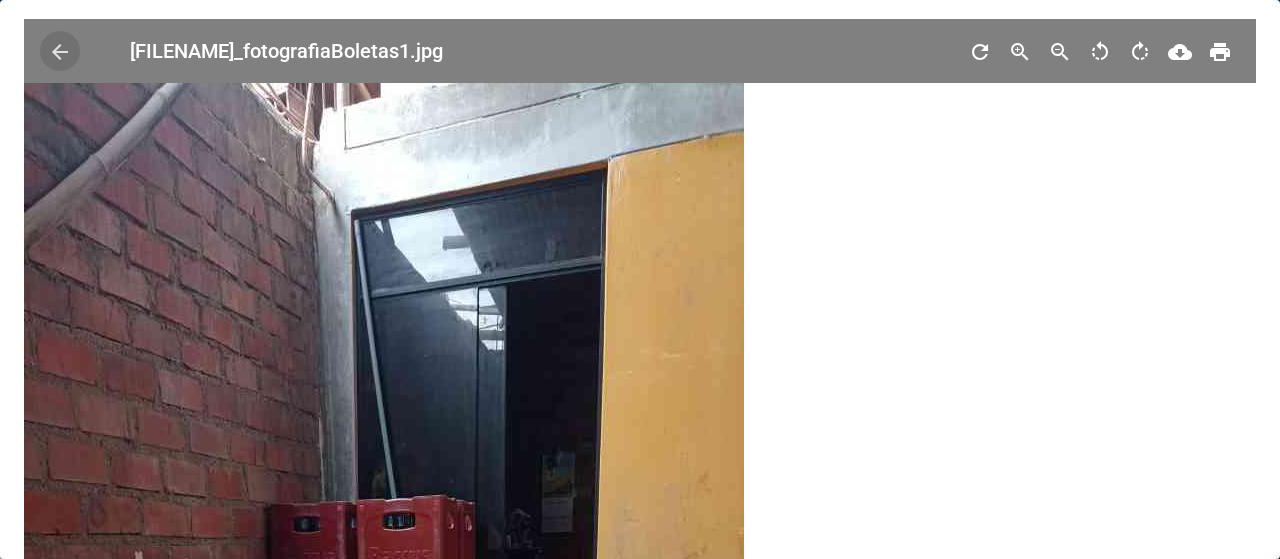 scroll, scrollTop: 0, scrollLeft: 0, axis: both 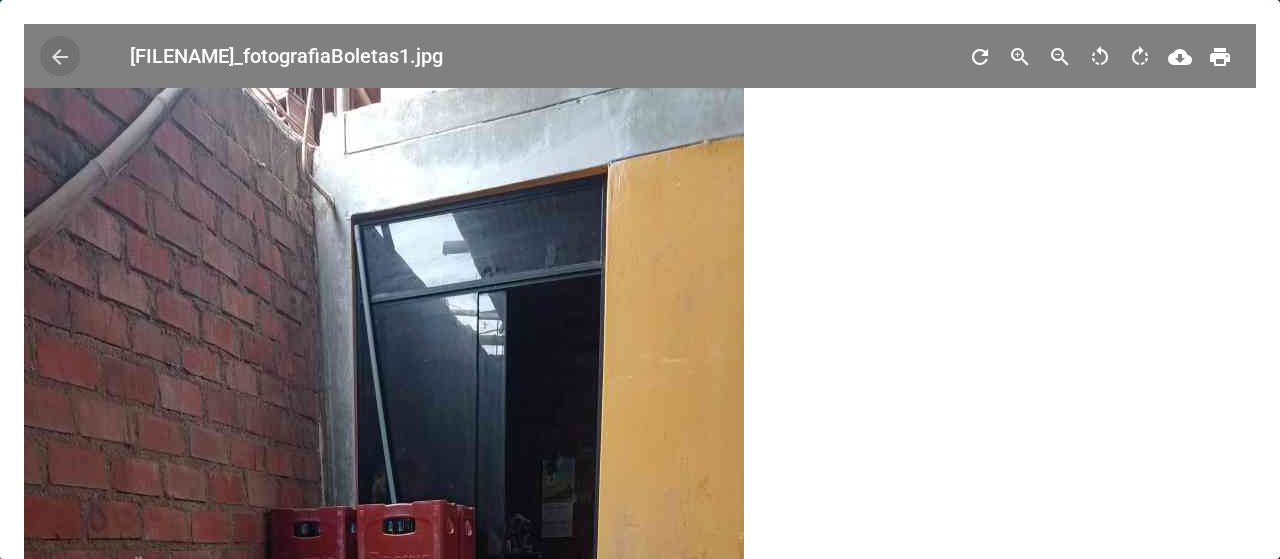 click on "arrow_back" at bounding box center (60, 57) 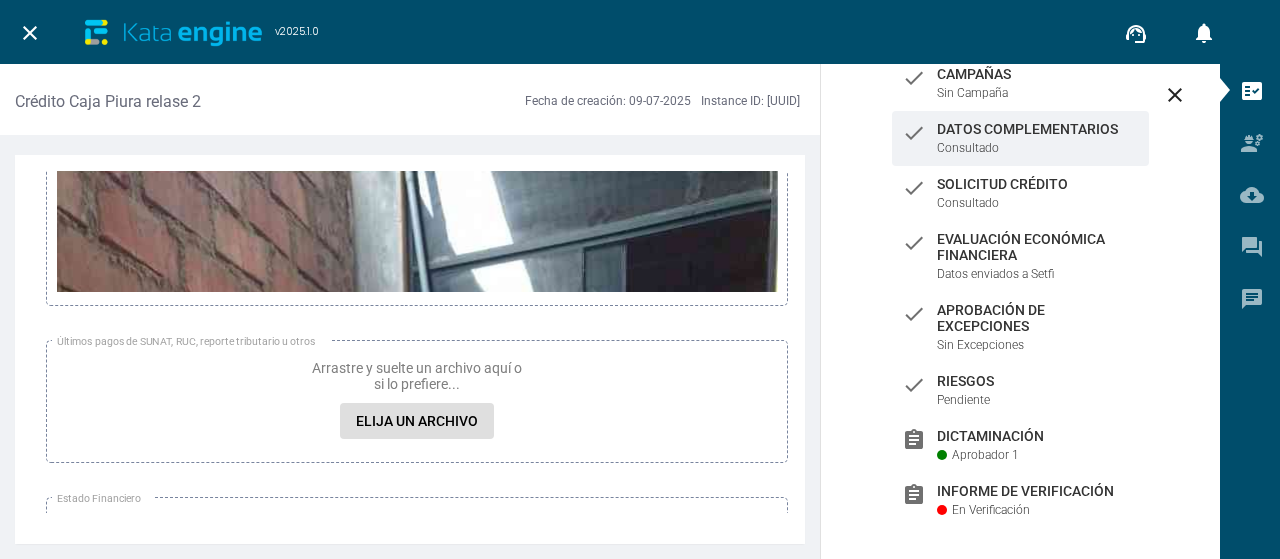 scroll, scrollTop: 14600, scrollLeft: 0, axis: vertical 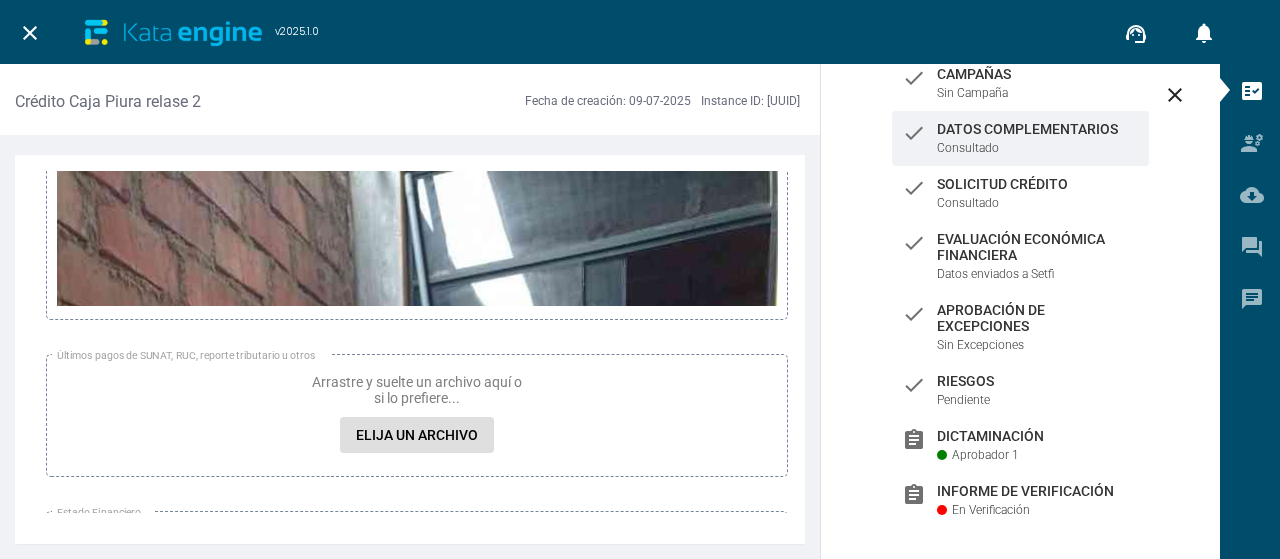 click at bounding box center [417, 812] 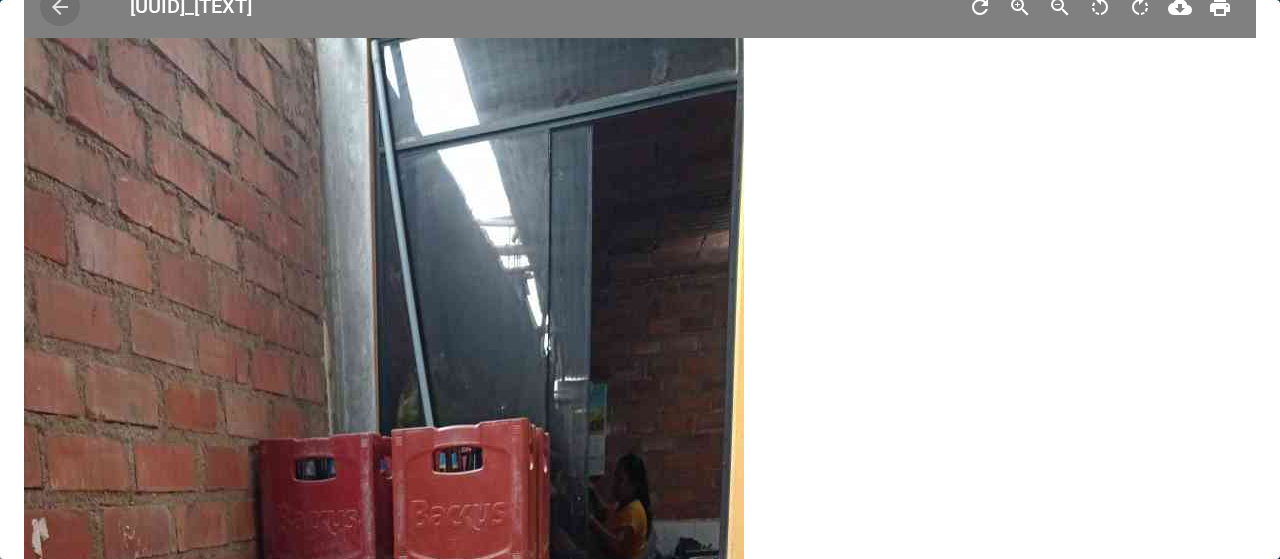 scroll, scrollTop: 0, scrollLeft: 0, axis: both 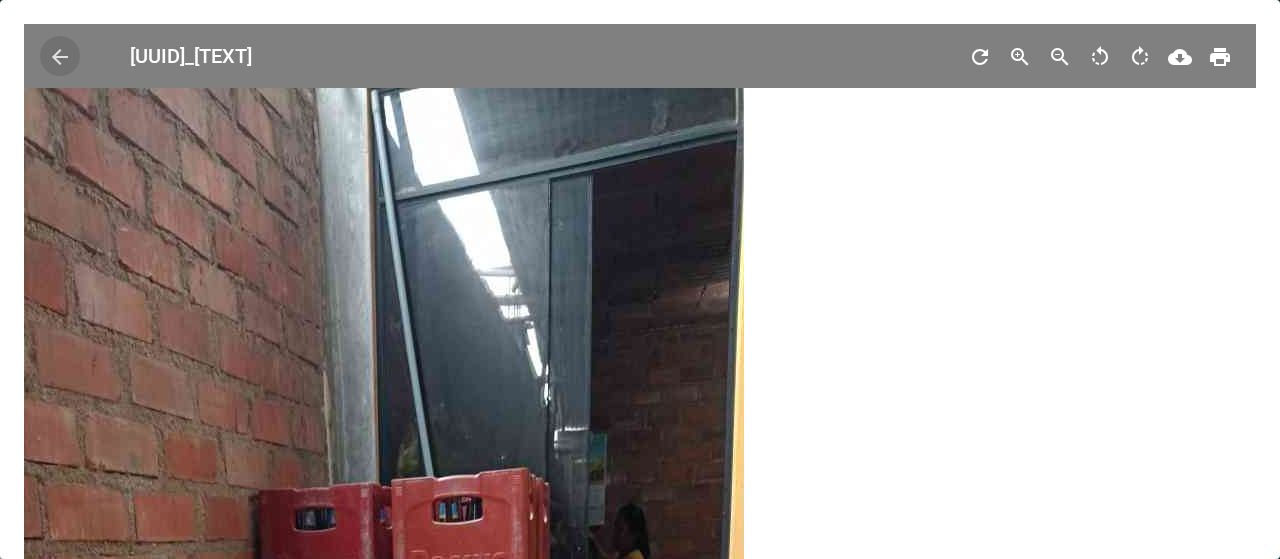 click on "arrow_back" at bounding box center [60, 57] 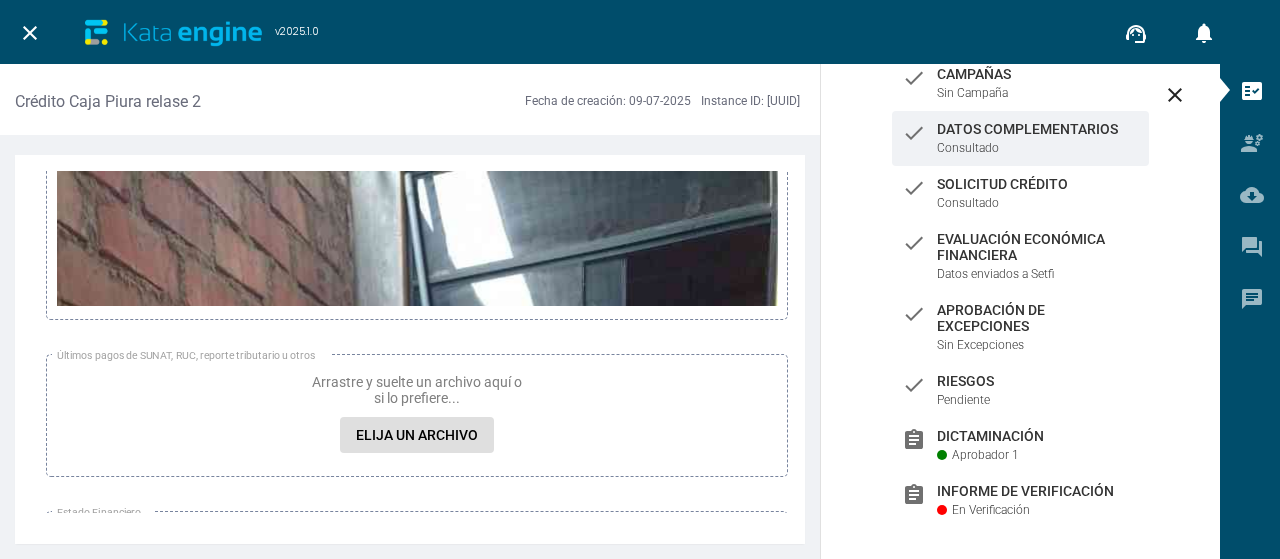 scroll, scrollTop: 205, scrollLeft: 0, axis: vertical 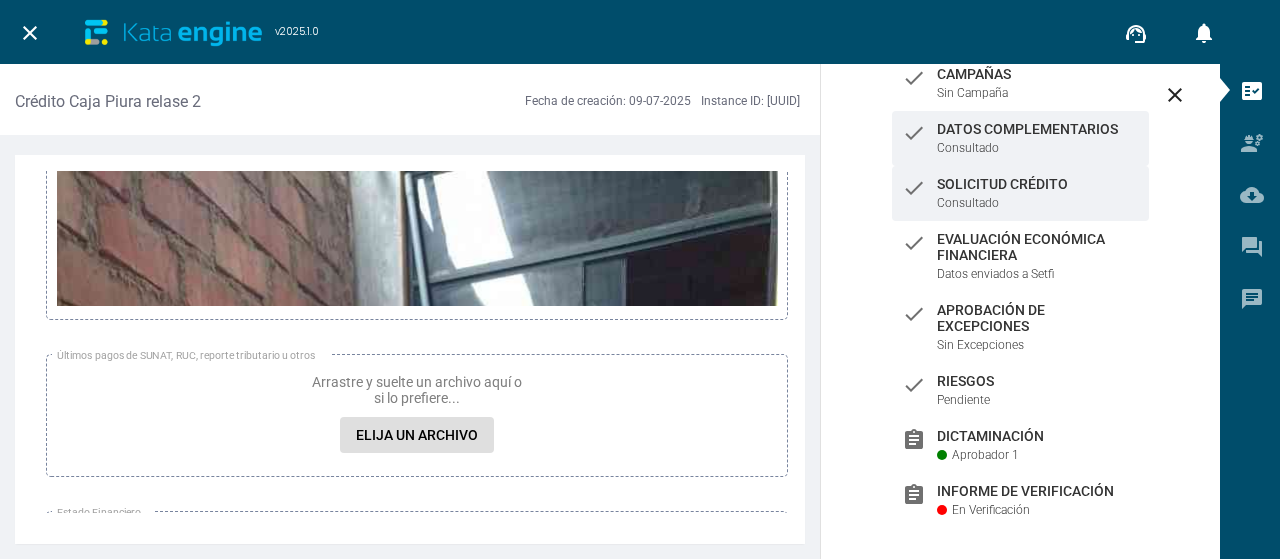 click on "Solicitud Crédito" at bounding box center [1038, 74] 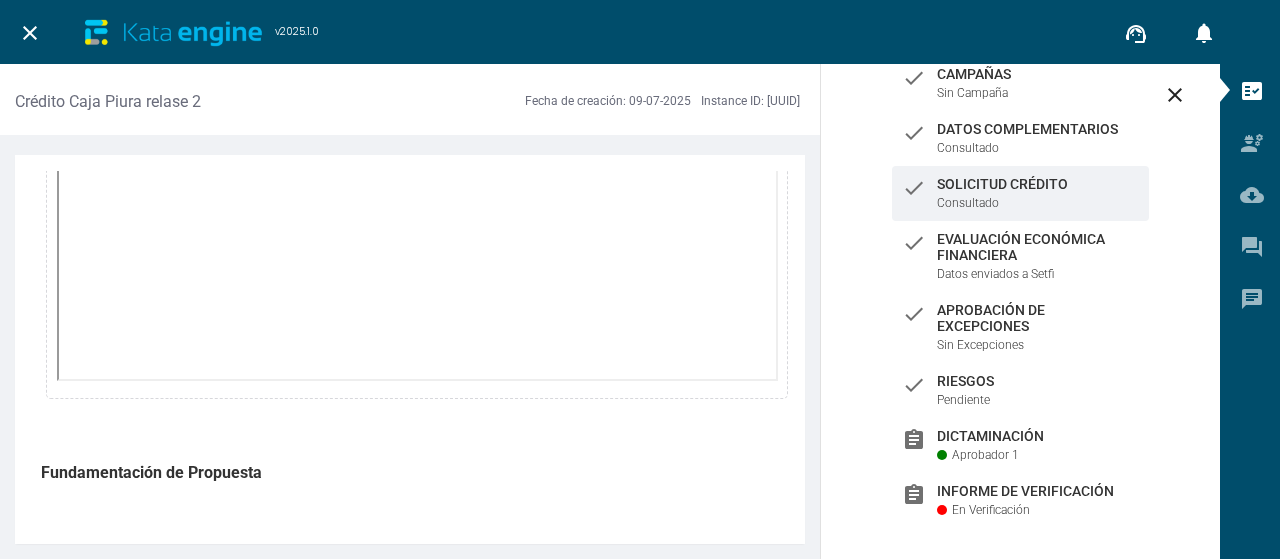 scroll, scrollTop: 1700, scrollLeft: 0, axis: vertical 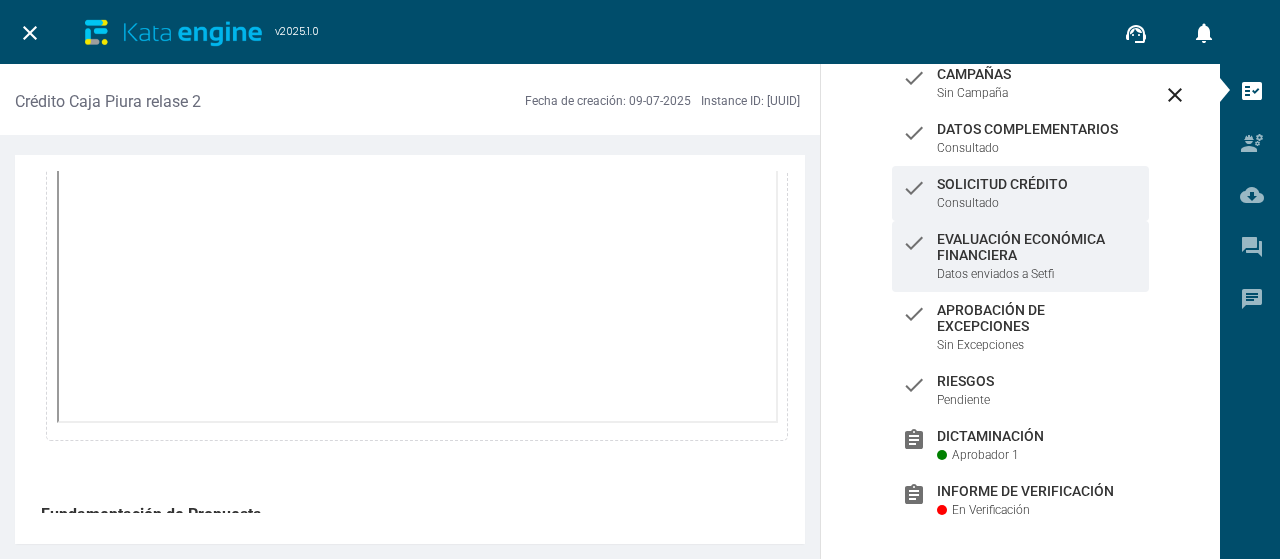 click on "Datos enviados a Setfi" at bounding box center (972, 93) 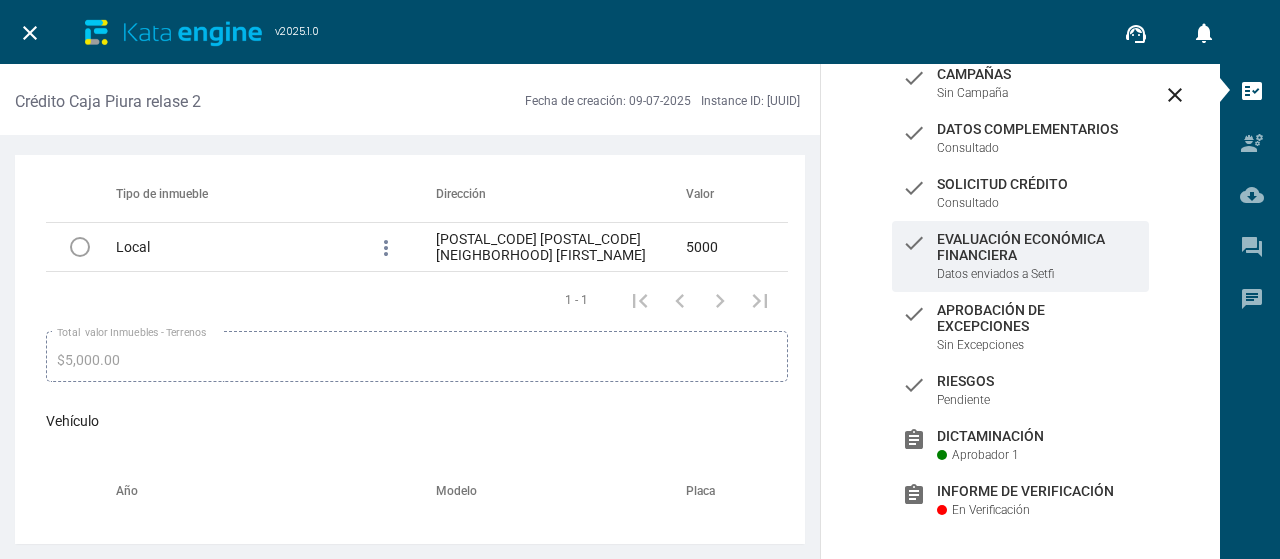 scroll, scrollTop: 7200, scrollLeft: 0, axis: vertical 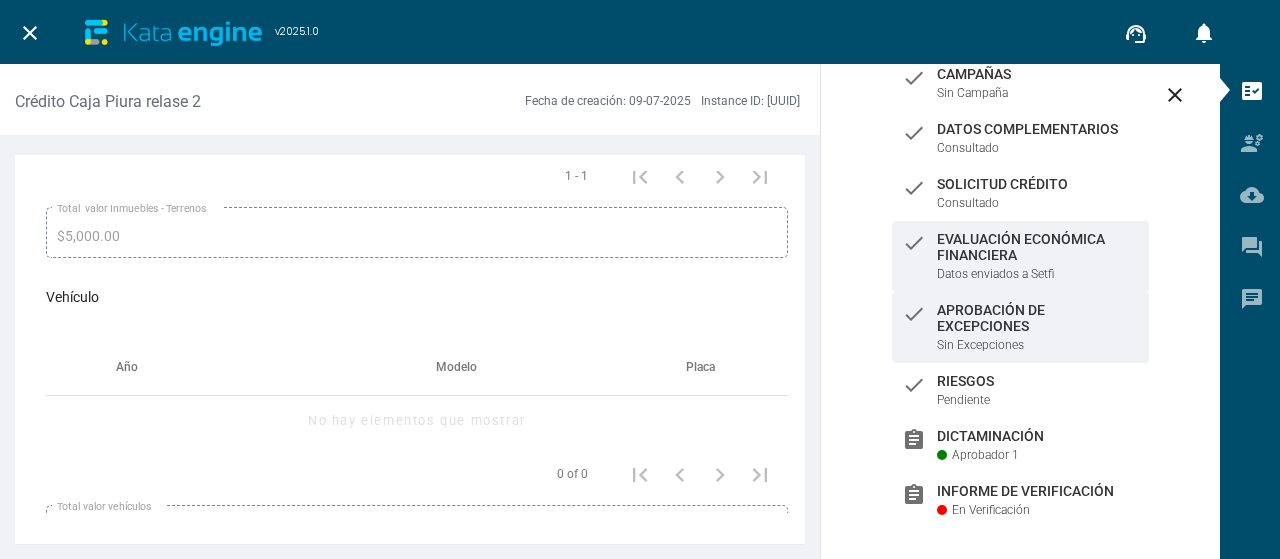 click on "Aprobación de Excepciones" at bounding box center (1038, 74) 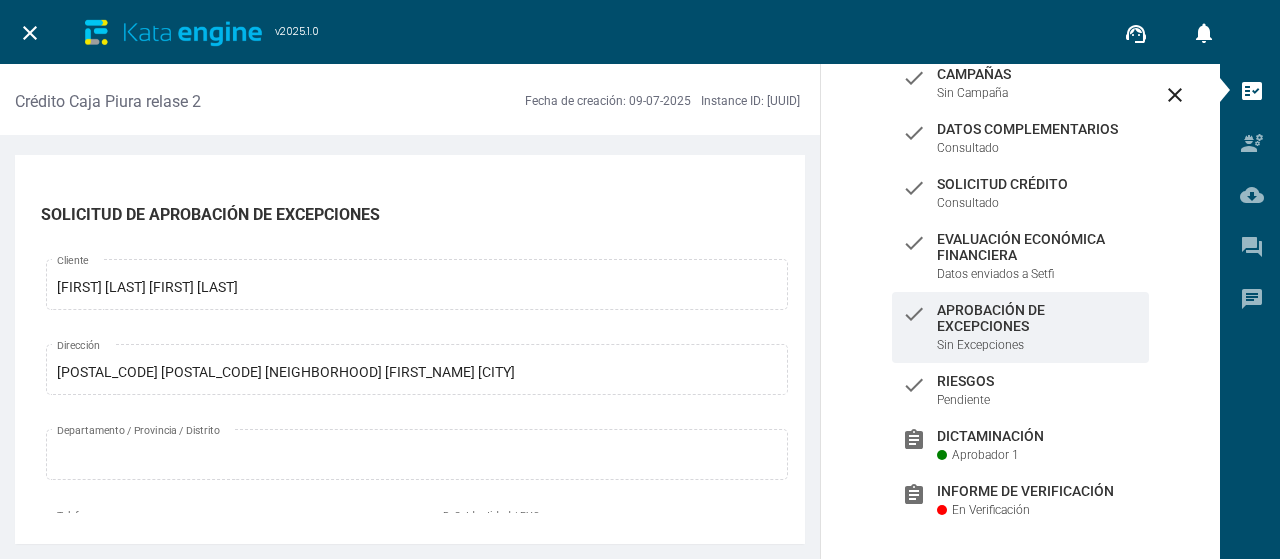 click on "Riesgos" at bounding box center [1038, 74] 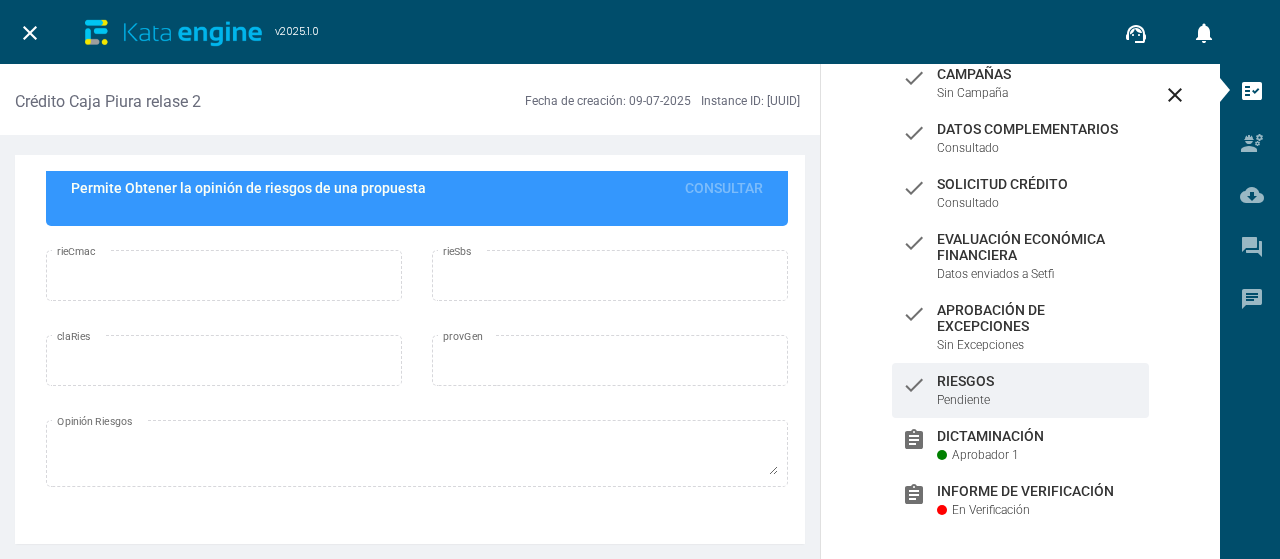 scroll, scrollTop: 213, scrollLeft: 0, axis: vertical 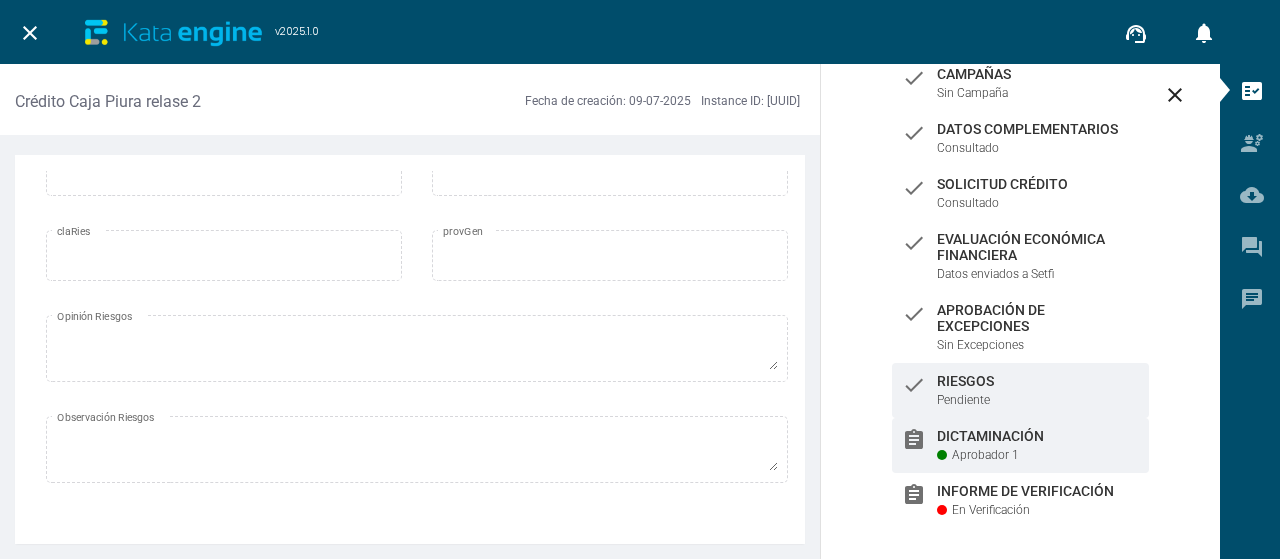 click on "Dictaminación" at bounding box center (1038, 74) 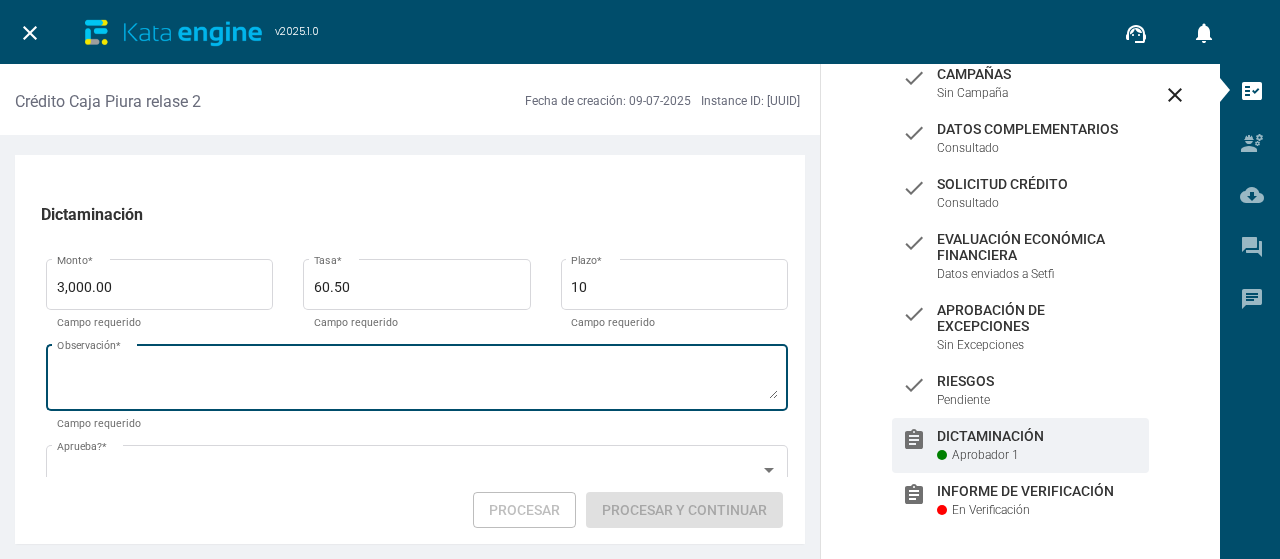 click on "Observación   *" at bounding box center [417, 381] 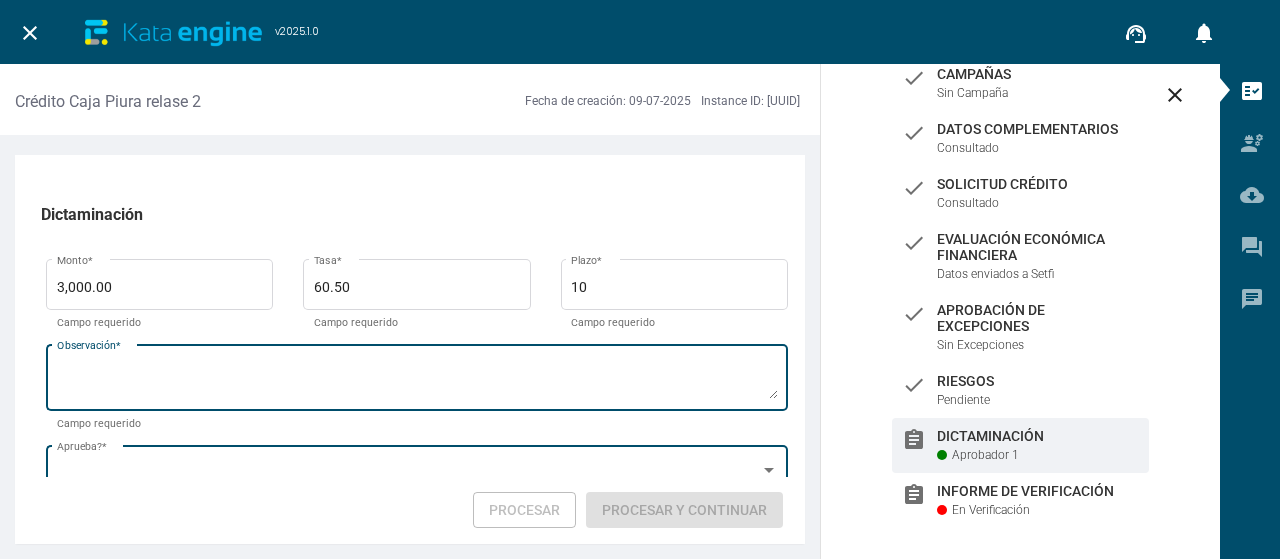scroll, scrollTop: 100, scrollLeft: 0, axis: vertical 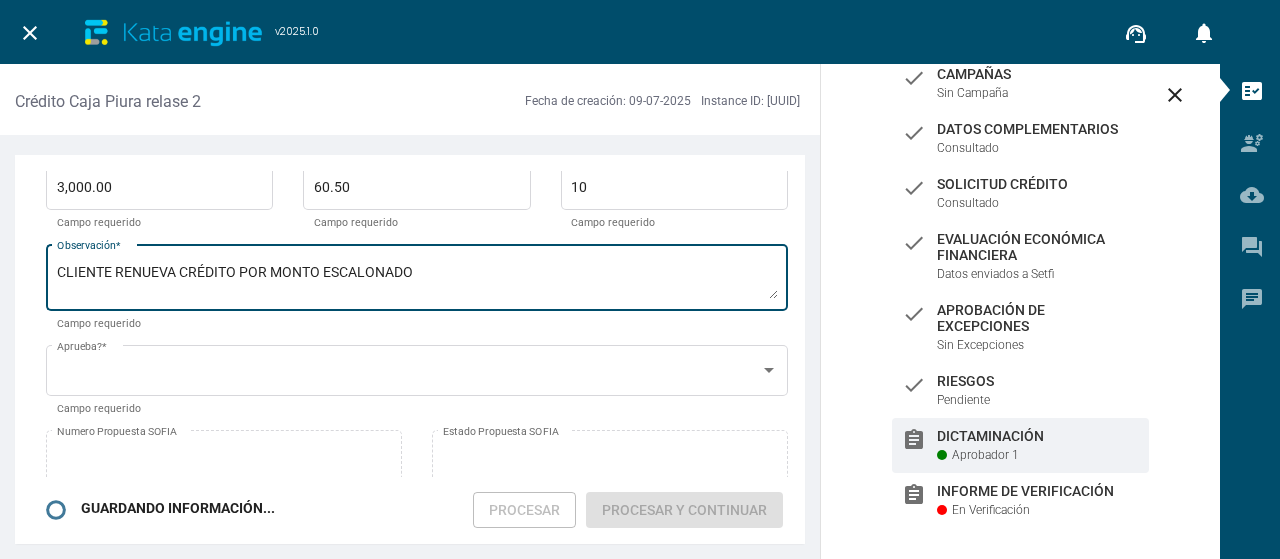 click on "CLIENTE RENUEVA CRÉDITO POR MONTO ESCALONADO" at bounding box center (417, 281) 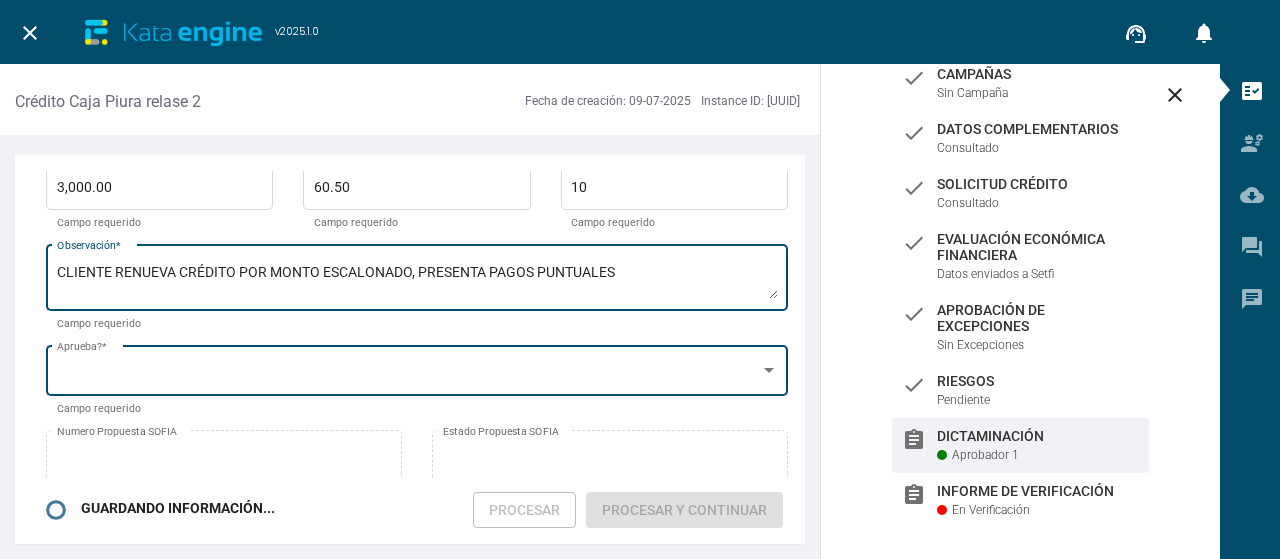 type on "CLIENTE RENUEVA CRÉDITO POR MONTO ESCALONADO, PRESENTA PAGOS PUNTUALES" 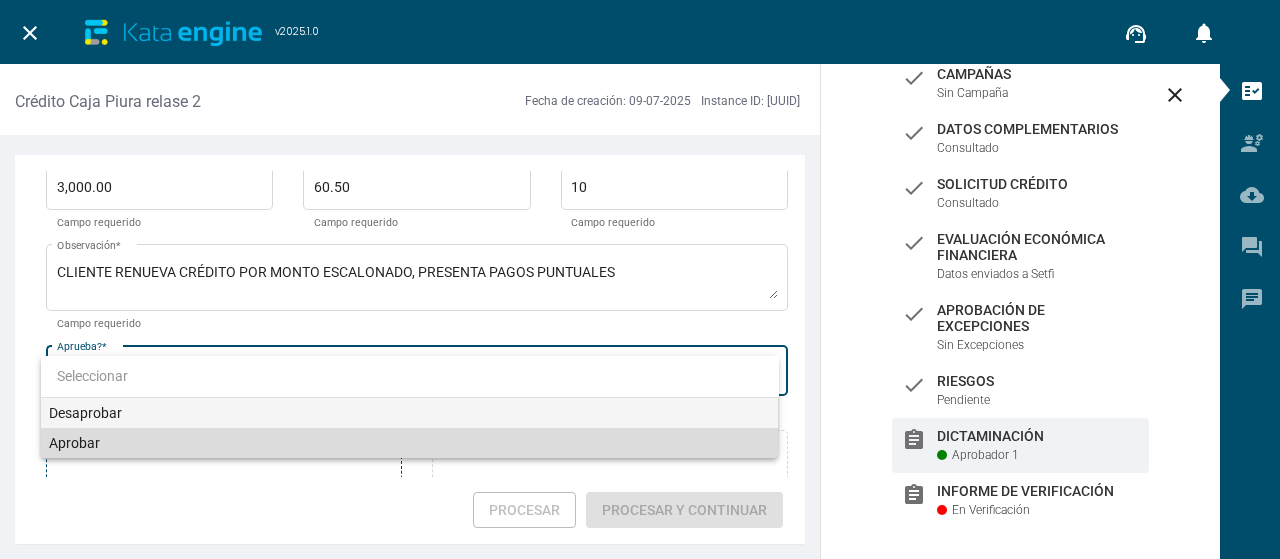 click on "Aprobar" at bounding box center [410, 443] 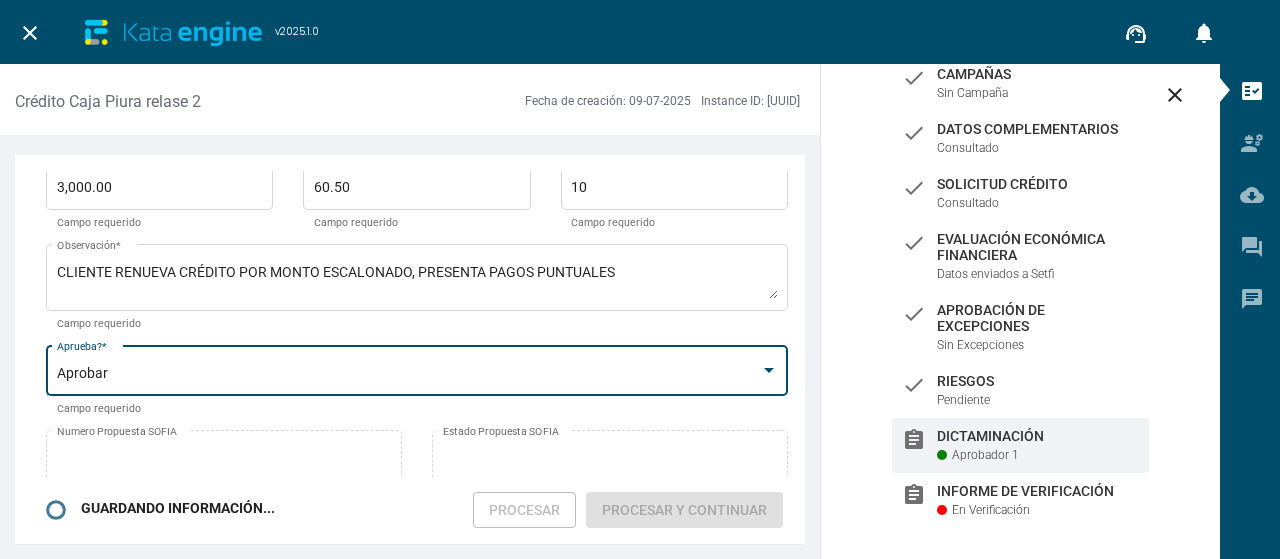 click on "Dictaminación 0  mostrarmensaje   Sugerencia de negación  [MONEY]  Monto   *  Campo requerido
[NUMBER]  Tasa   *  Campo requerido
10  Plazo   *  Campo requerido
CLIENTE RENUEVA CRÉDITO POR MONTO ESCALONADO, PRESENTA PAGOS PUNTUALES  Observación   *  Campo requerido
Aprobar  Aprueba?   *  Campo requerido
false   Sí   No  Existe Error  [UUID]  aprobadorAsignado   Mensaje Error   Numero Propuesta SOFIA   Estado Propuesta SOFIA   Fecha Gestión SOFIA   Monto Desembolsado SOFIA   idEstadoDt  false  Alerta   Error en servicio  Historial de acciones de aprobación Histórico de acciones Usuario  Rol de Usuario  Acción de Aprobación  Observaciones  Fecha Inicio  Fecha Fin   [USERNAME]   more_vert   Asesor de negocios   Aprobar propuesta   [DATE] [TIME]   [DATE] [TIME]  1 - 1 [USERNAME]  Usuario asignado para aprobación   Reasignar tarea a:  info  Jefes de Crédito disponibles   estadoTarea  GUARDANDO INFORMACIÓN...  Procesar  Procesar y Continuar" at bounding box center [410, 352] 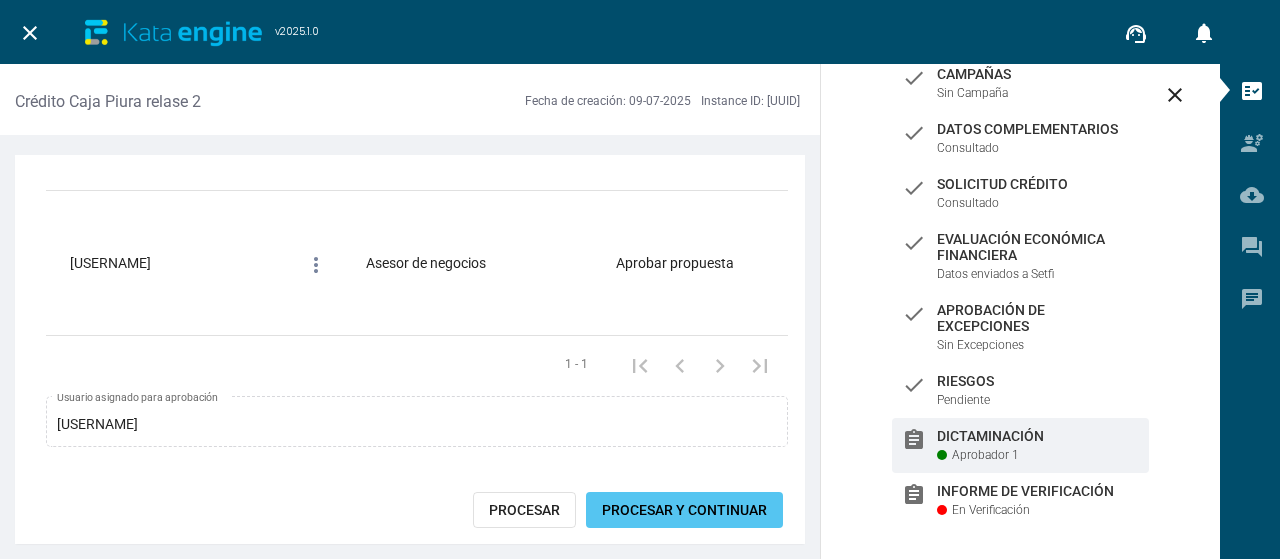 scroll, scrollTop: 721, scrollLeft: 0, axis: vertical 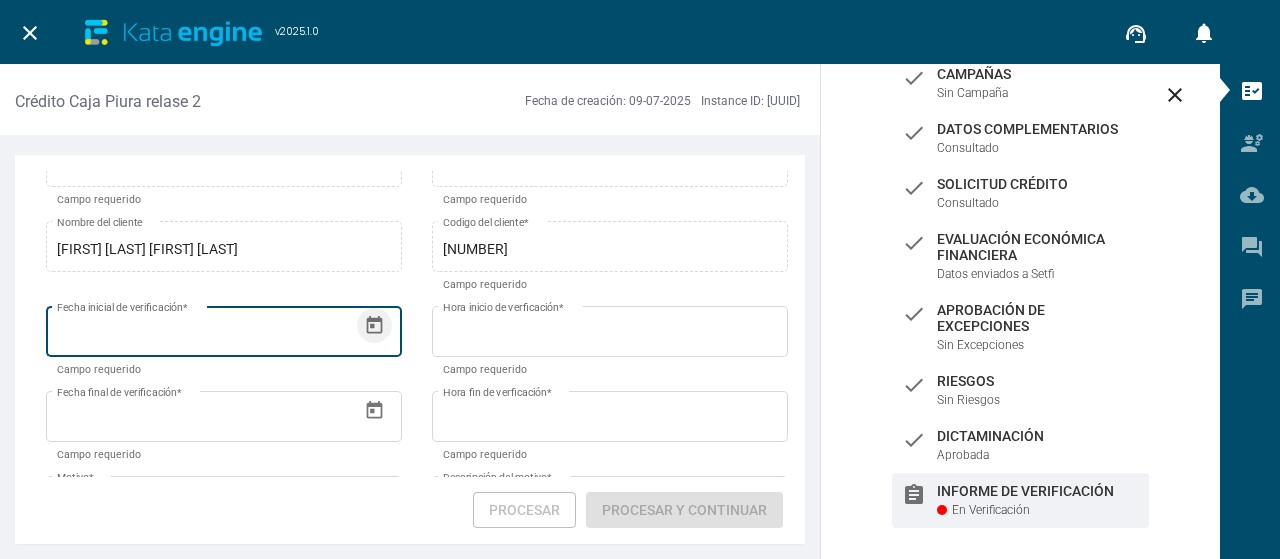 click at bounding box center (374, 325) 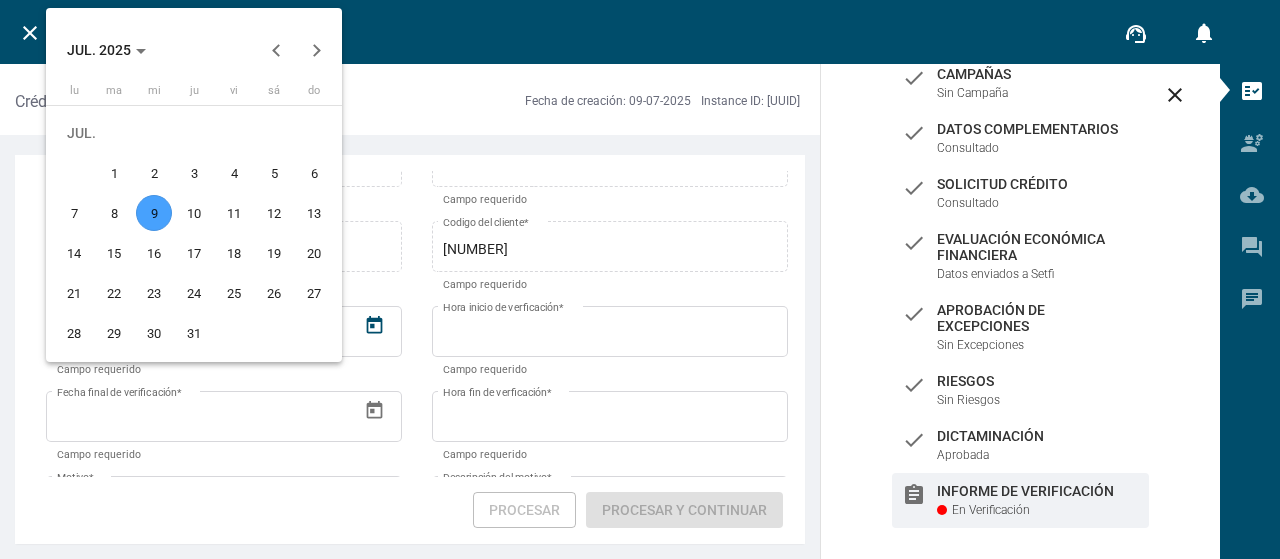 click on "9" at bounding box center [154, 213] 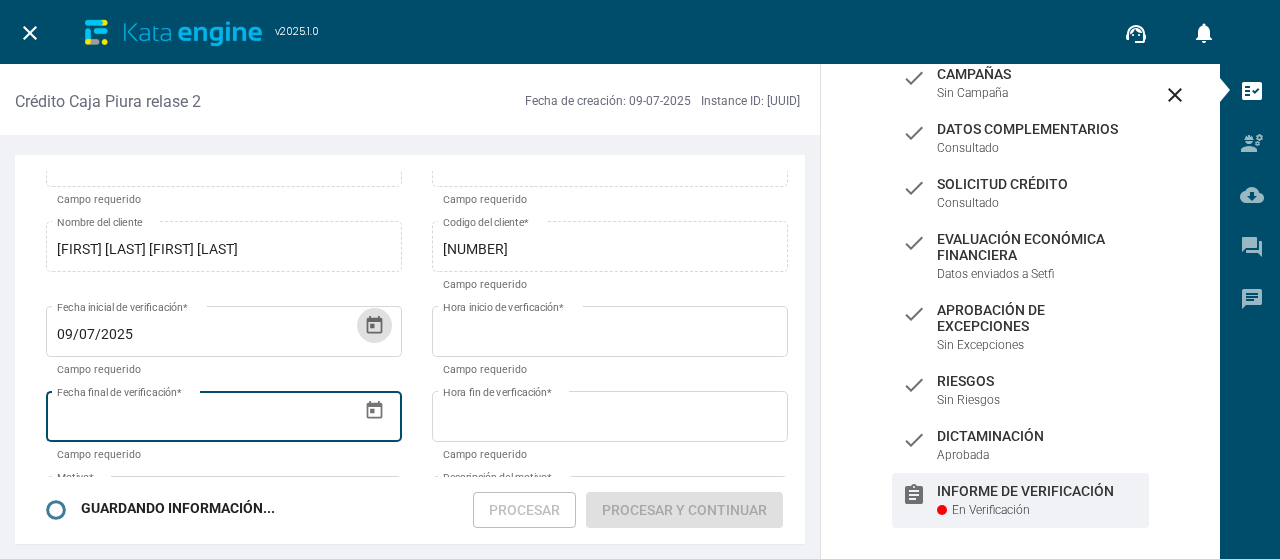 click at bounding box center [374, 410] 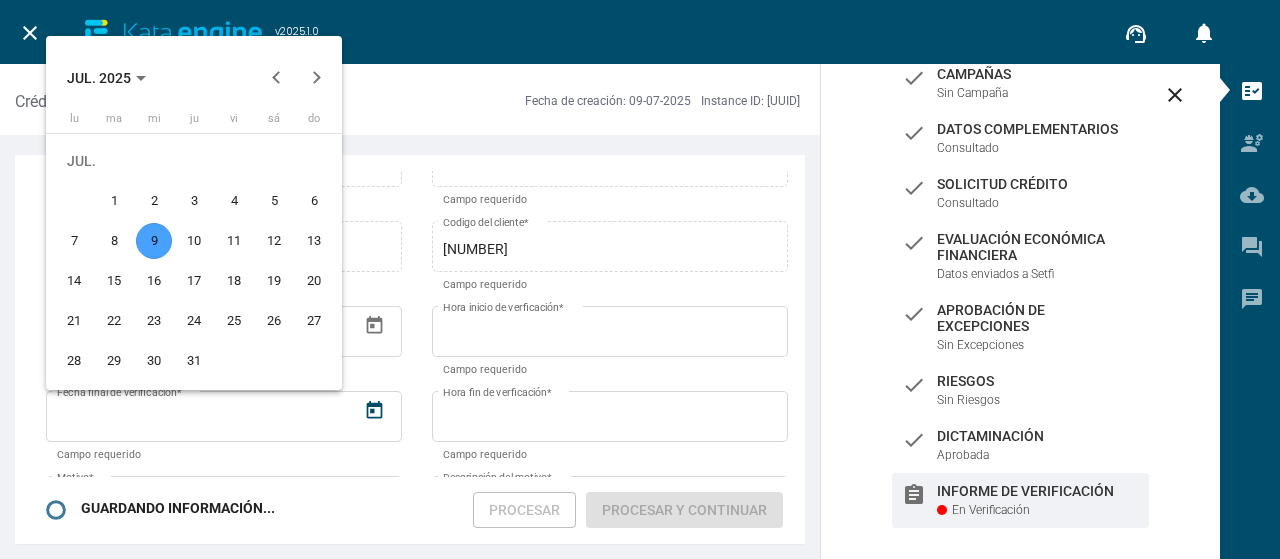 click on "9" at bounding box center (154, 241) 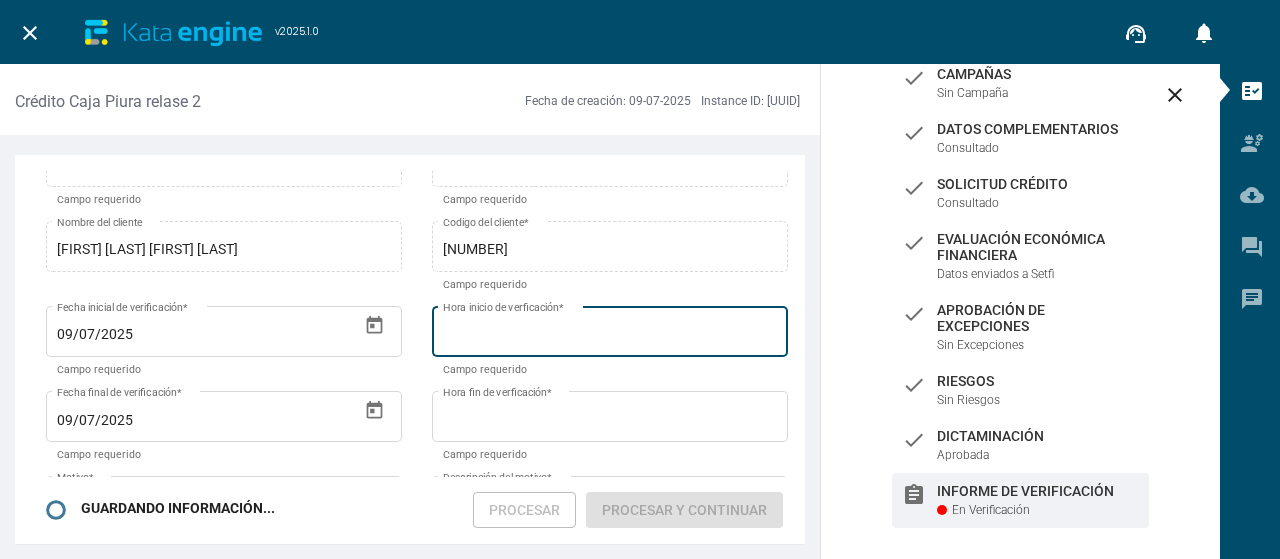 click on "Hora inicio de verficación   *" at bounding box center (610, 329) 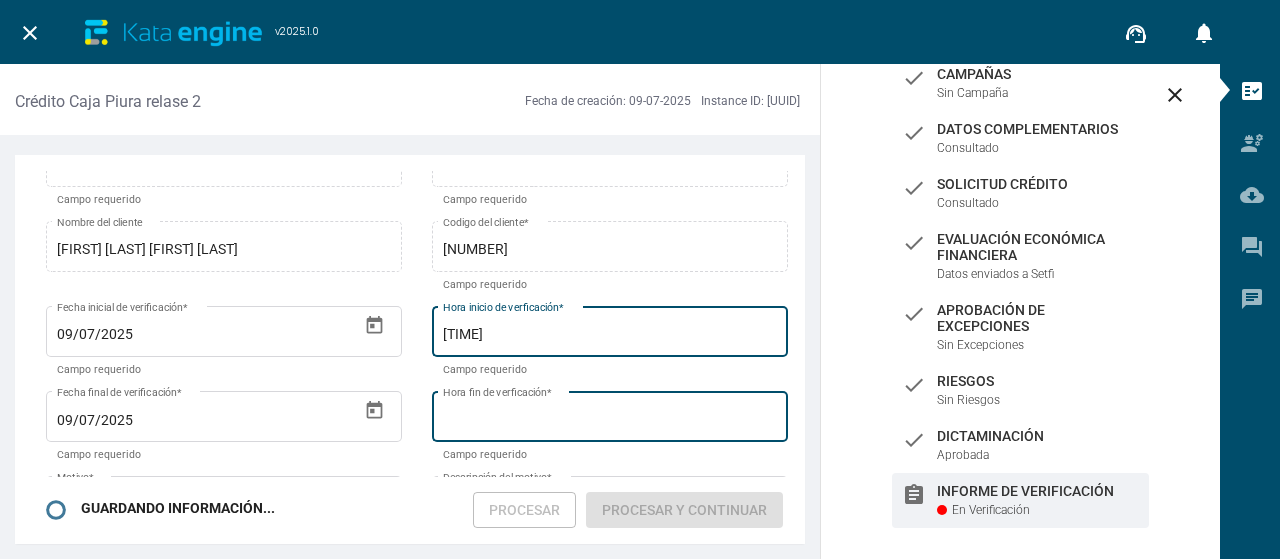 type on "[TIME]" 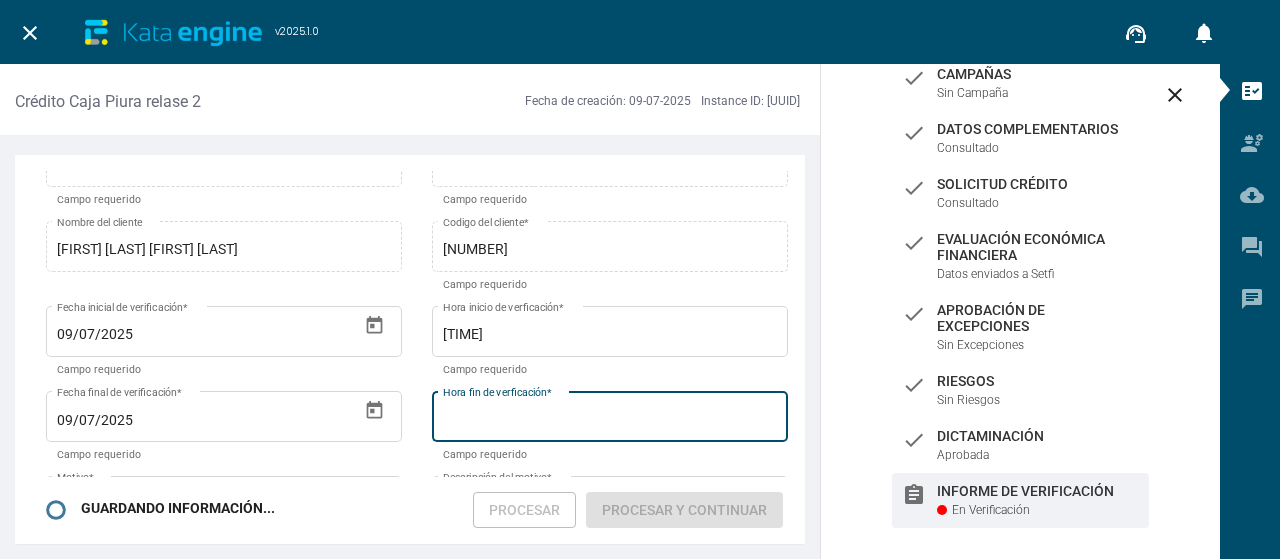 click on "Hora fin de verficación   *" at bounding box center (610, 421) 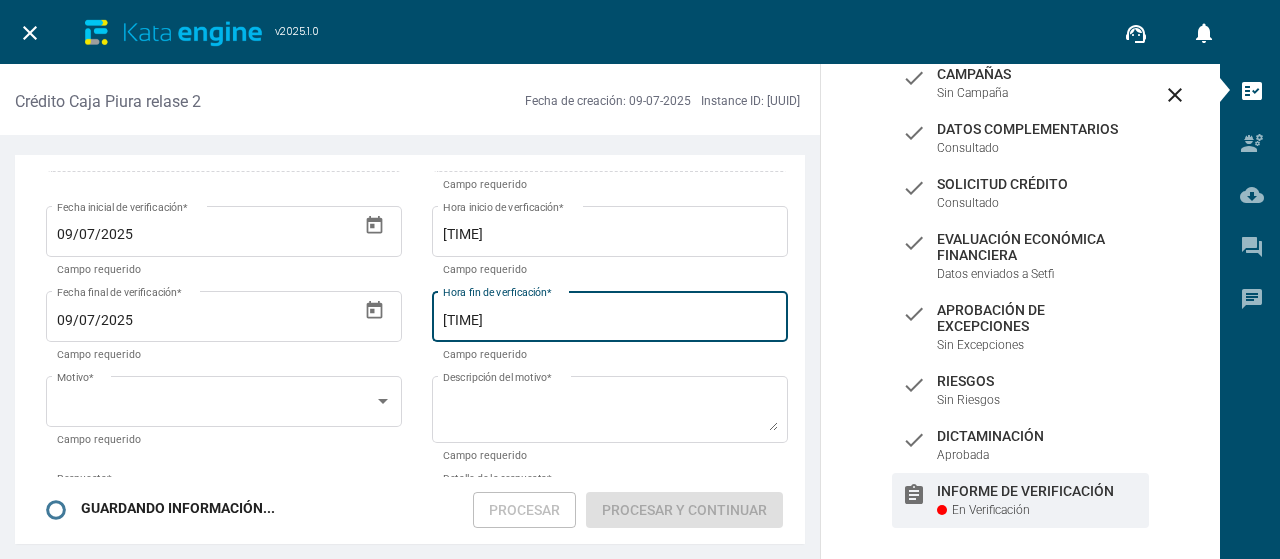 scroll, scrollTop: 323, scrollLeft: 0, axis: vertical 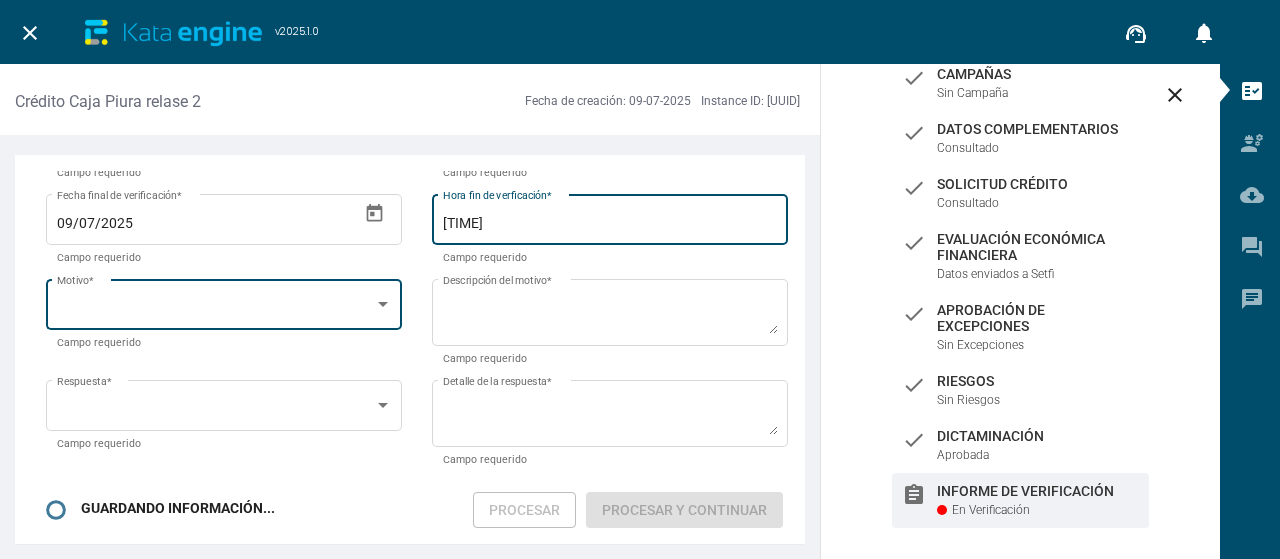type on "[TIME]" 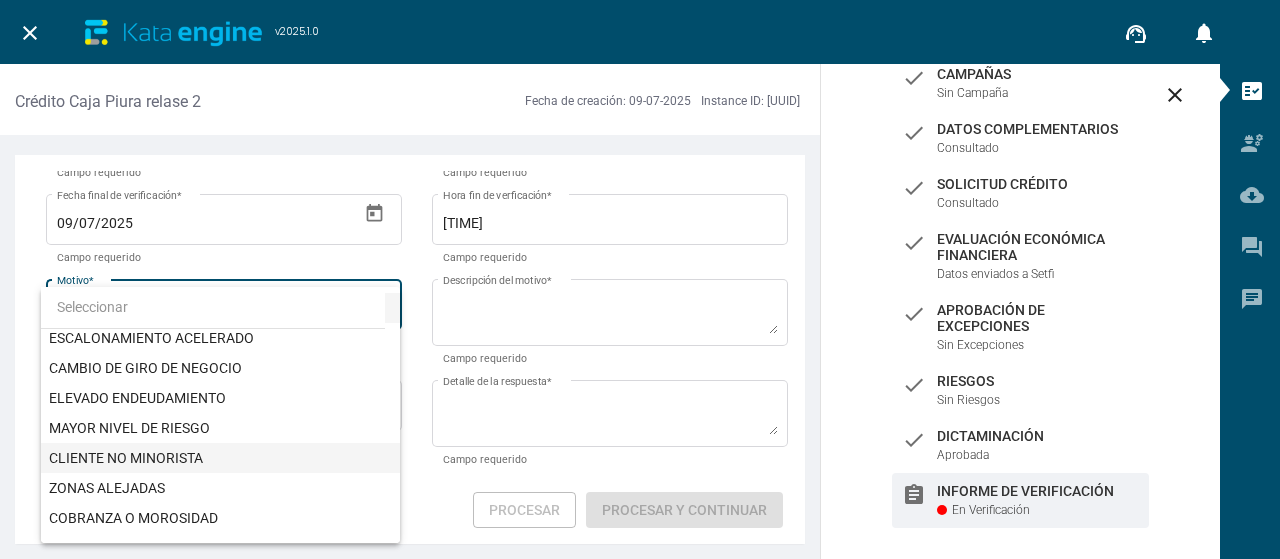 scroll, scrollTop: 56, scrollLeft: 0, axis: vertical 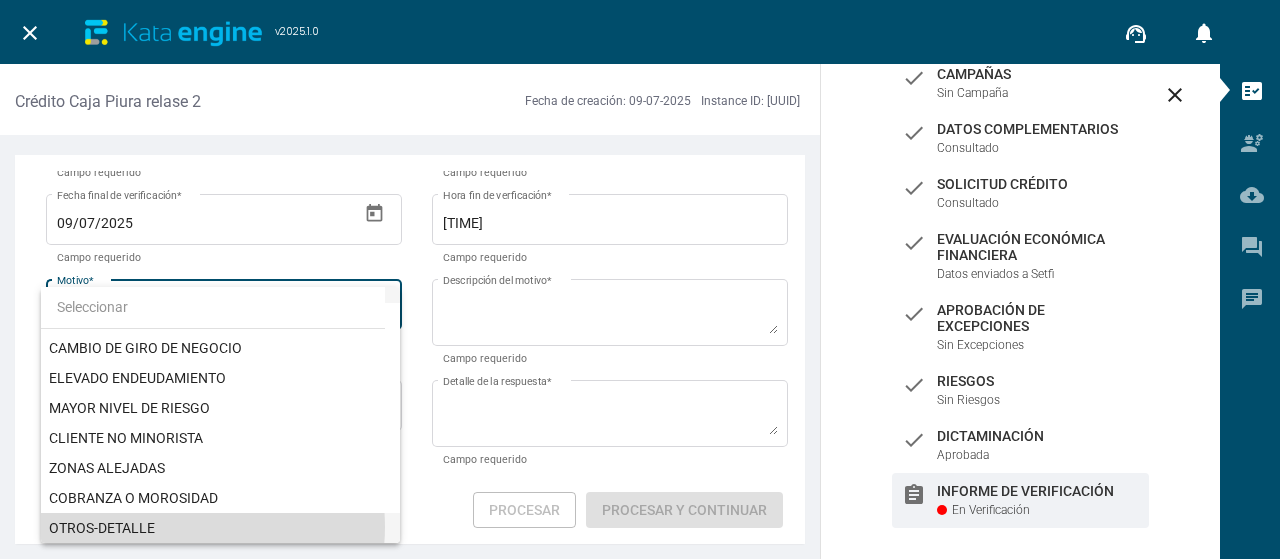 click on "OTROS-DETALLE" at bounding box center [220, 528] 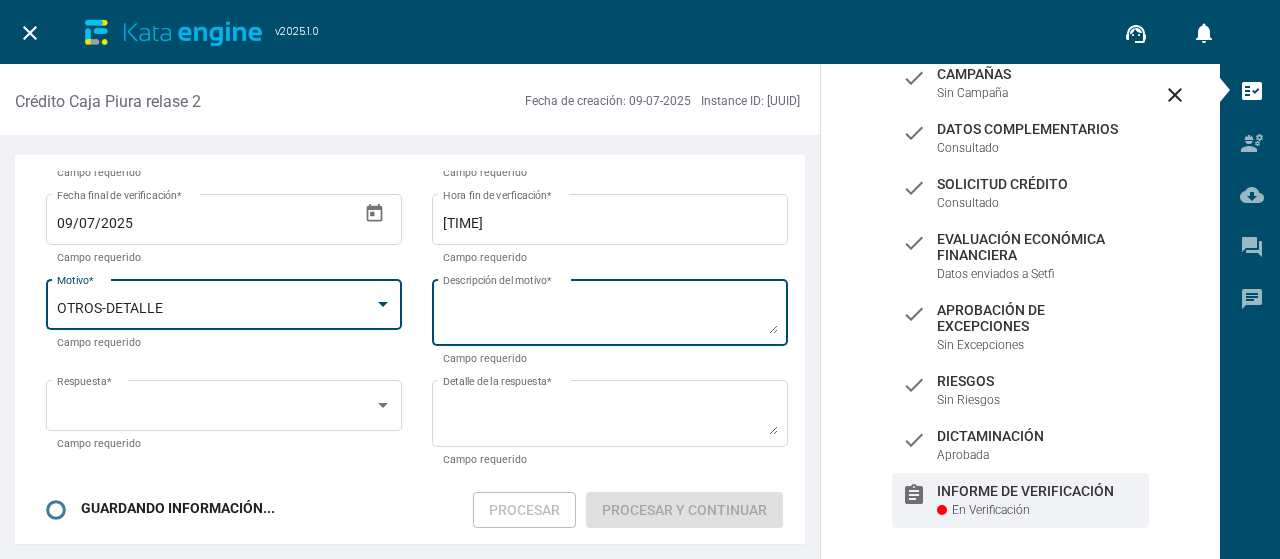 click on "Descripción del motivo   *" at bounding box center (610, 317) 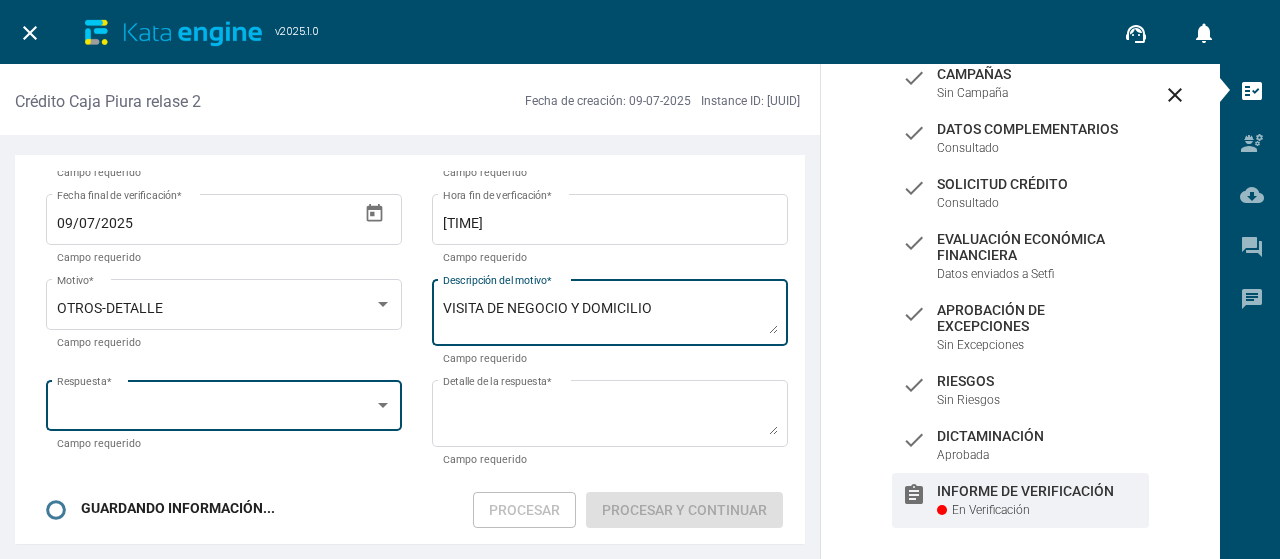 type on "VISITA DE NEGOCIO Y DOMICILIO" 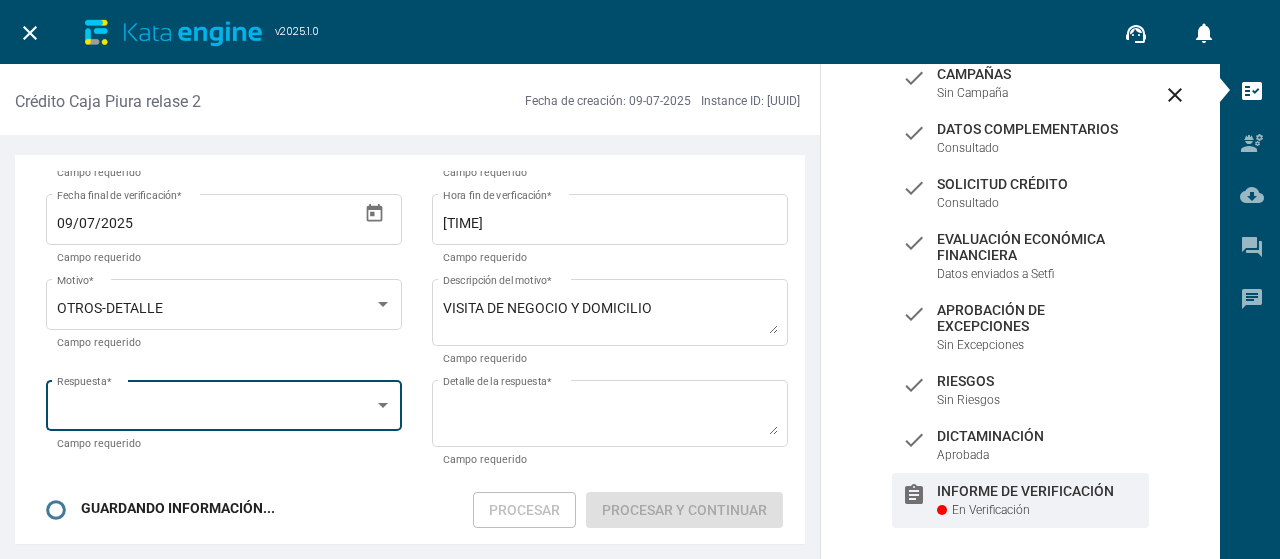 click on "Respuesta   *" at bounding box center (224, 403) 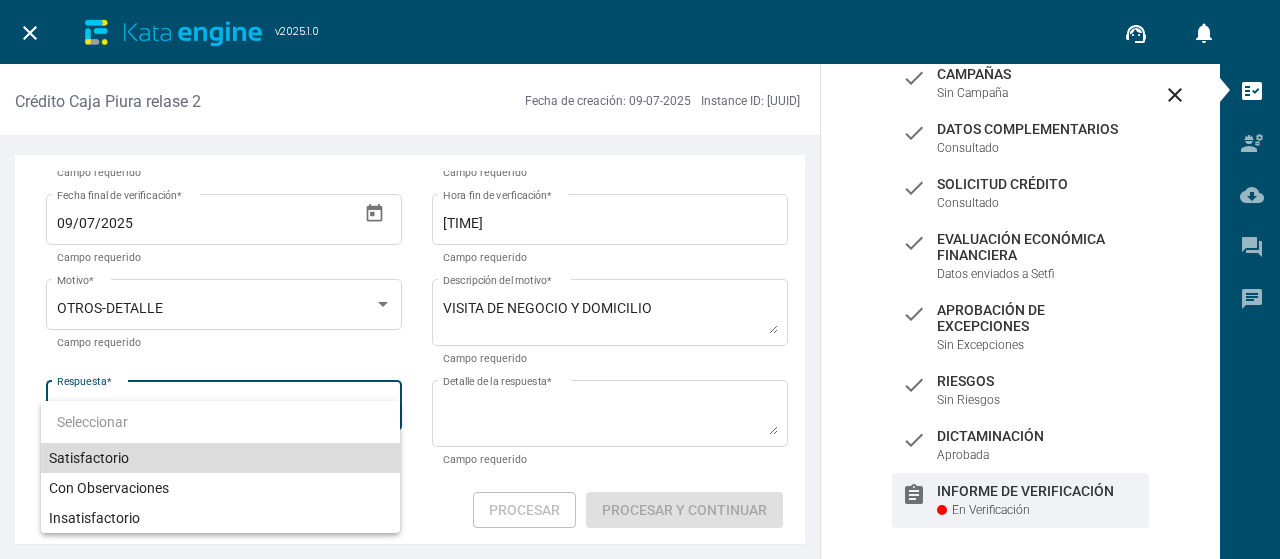 click on "Satisfactorio" at bounding box center (220, 458) 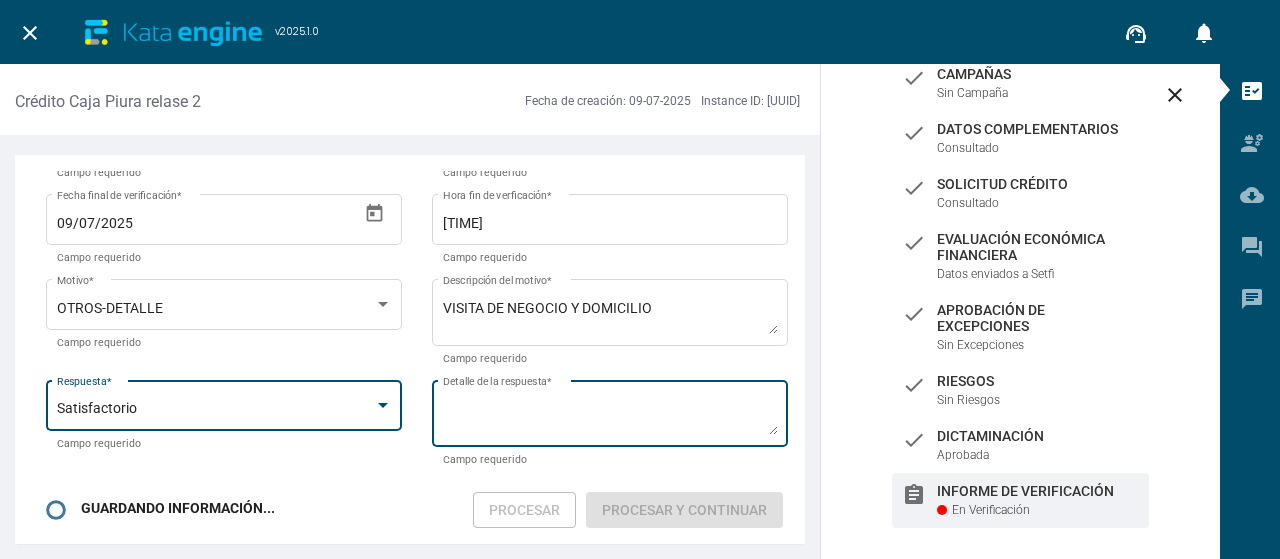 click on "Detalle de la respuesta   *" at bounding box center (610, 417) 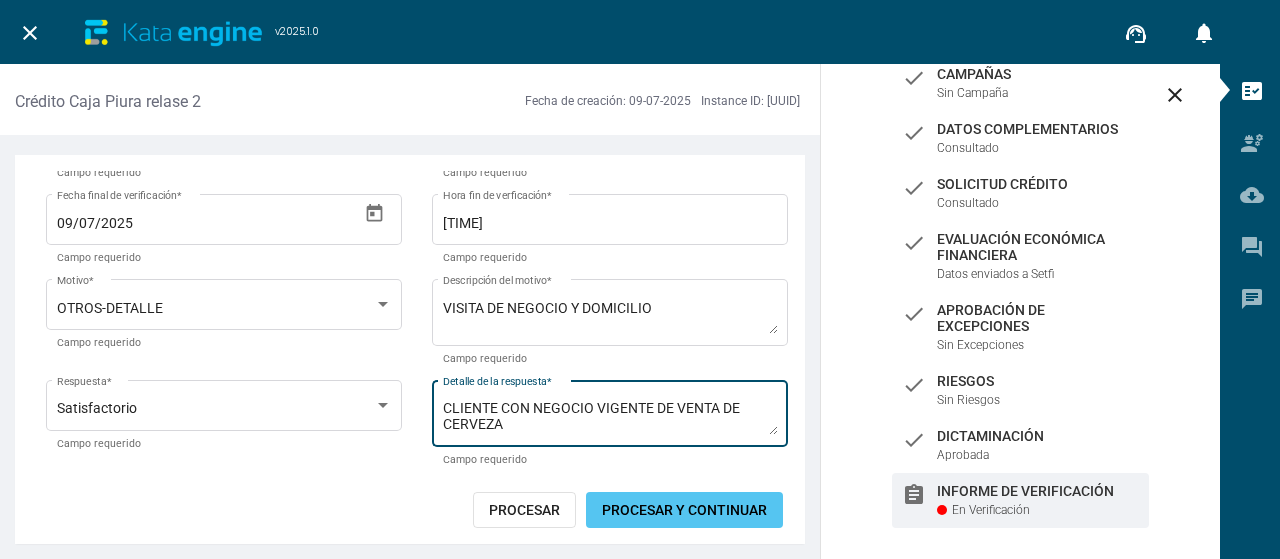 type on "CLIENTE CON NEGOCIO VIGENTE DE VENTA DE CERVEZA" 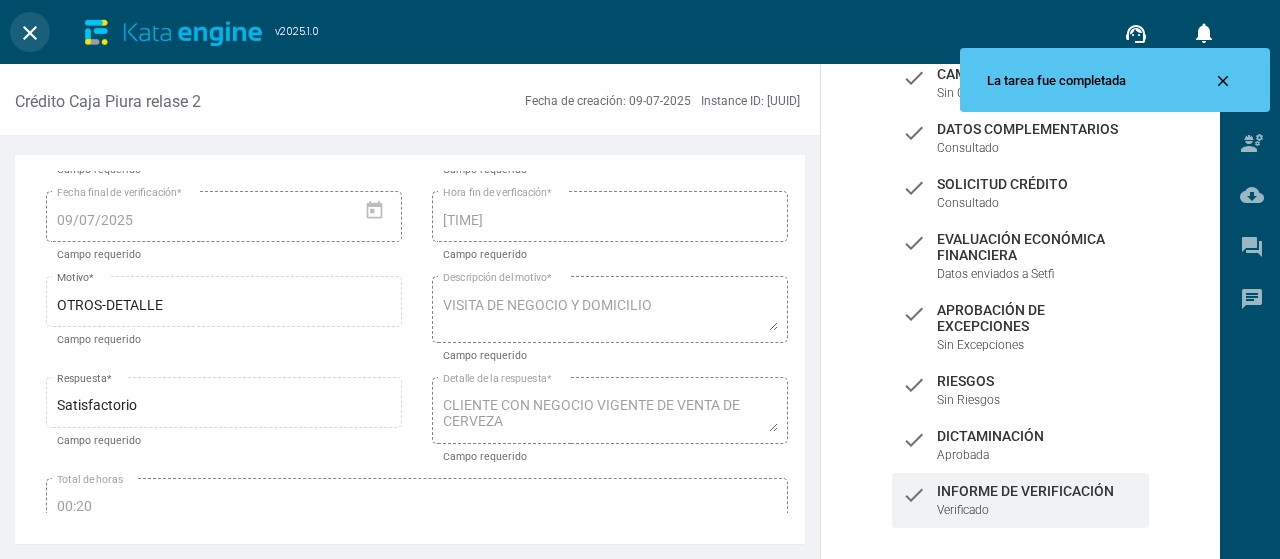 click on "close" at bounding box center (30, 33) 